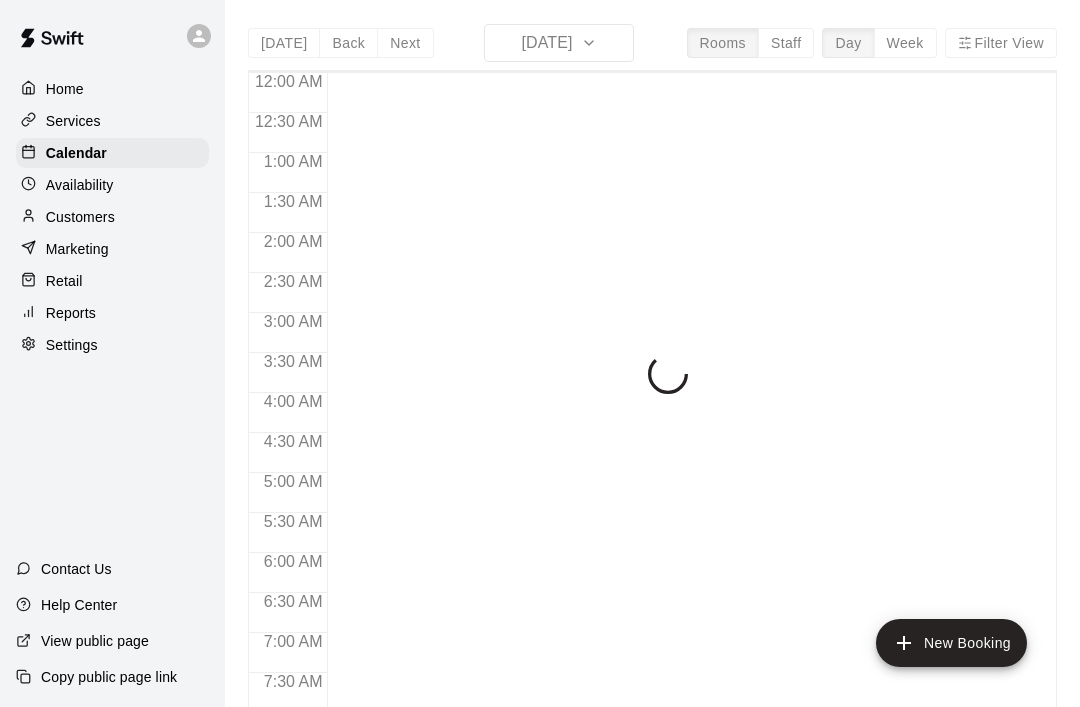 scroll, scrollTop: 0, scrollLeft: 0, axis: both 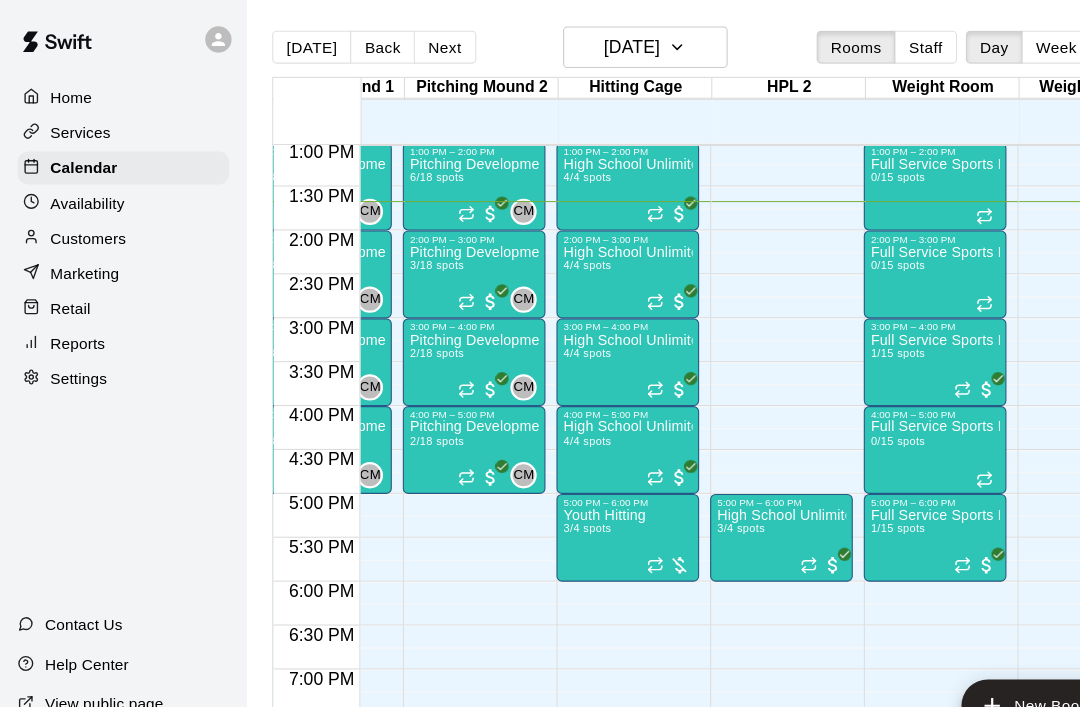 click 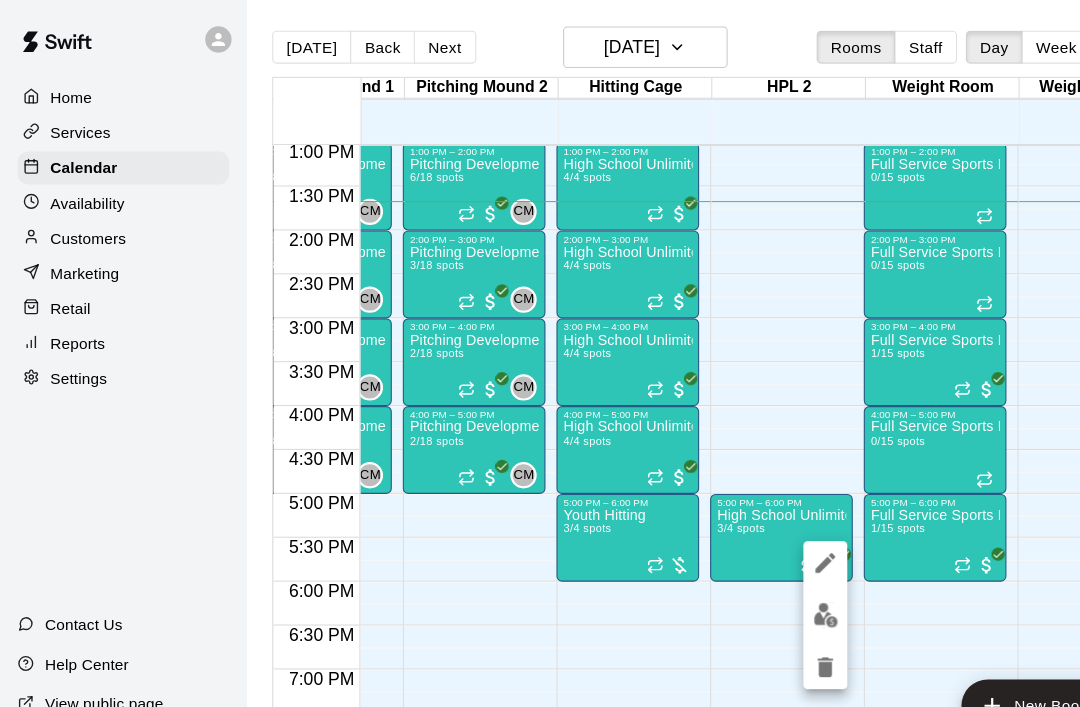 click at bounding box center [752, 560] 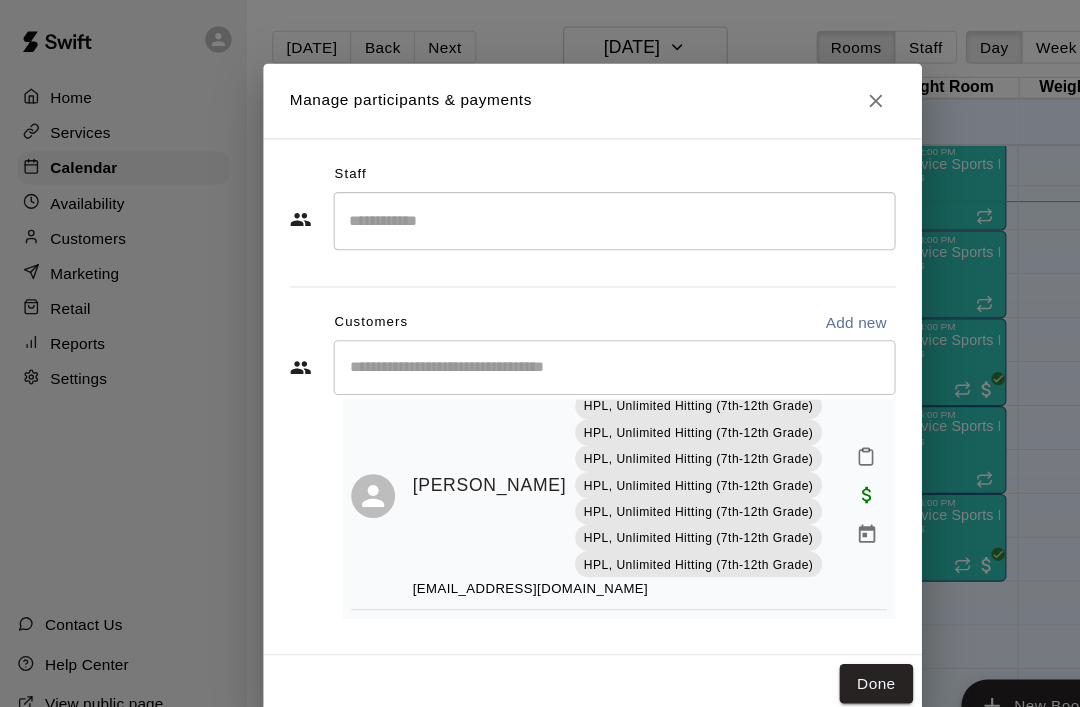 click on "Done" at bounding box center (798, 623) 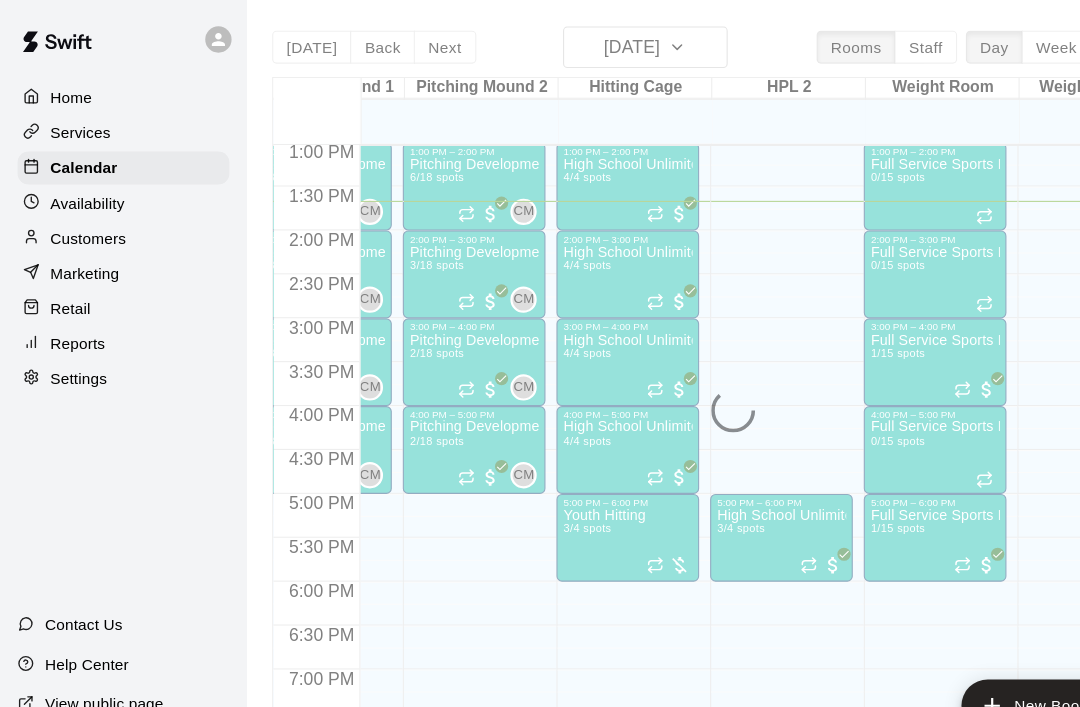scroll, scrollTop: 274, scrollLeft: 0, axis: vertical 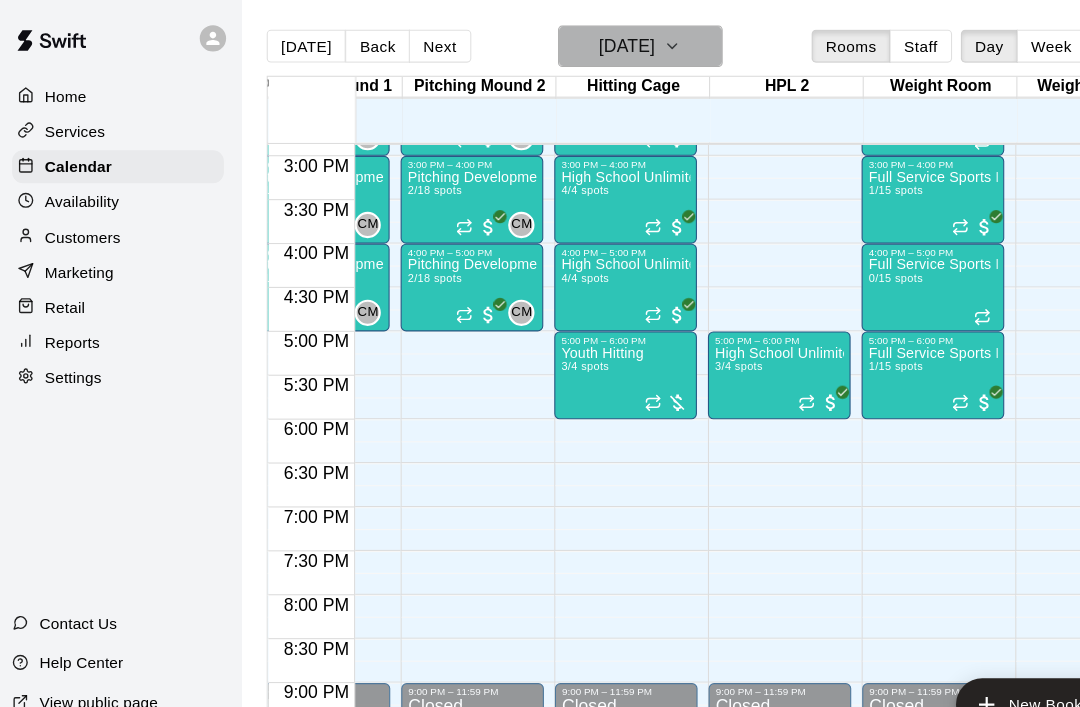 click on "[DATE]" at bounding box center [575, 43] 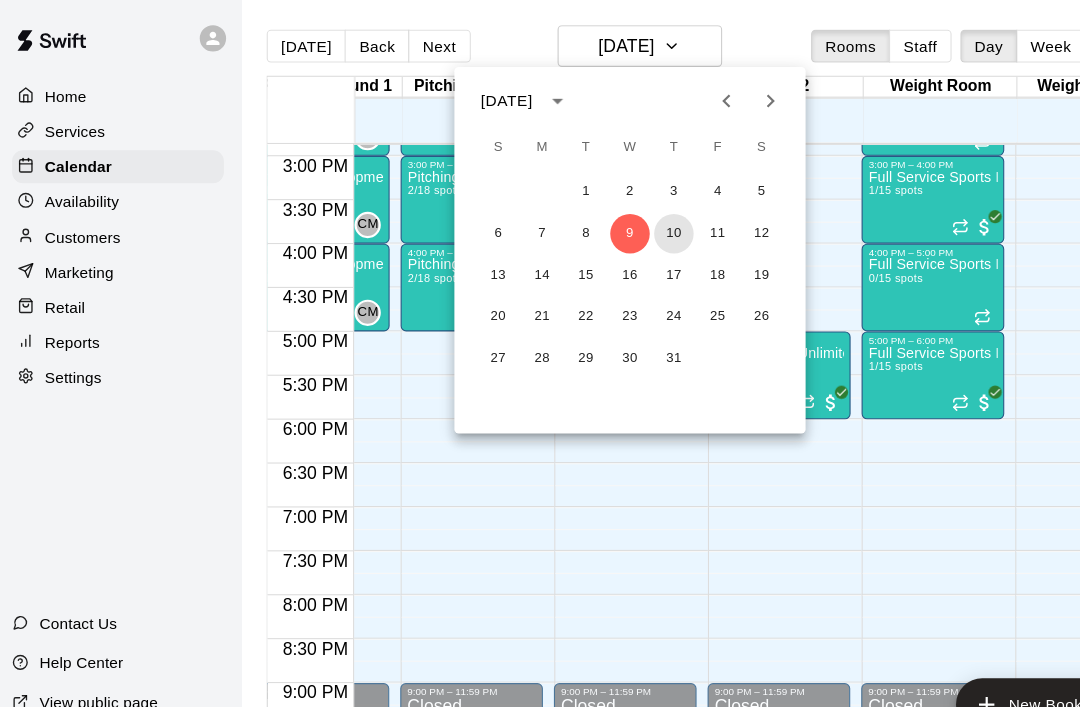click on "10" at bounding box center [619, 214] 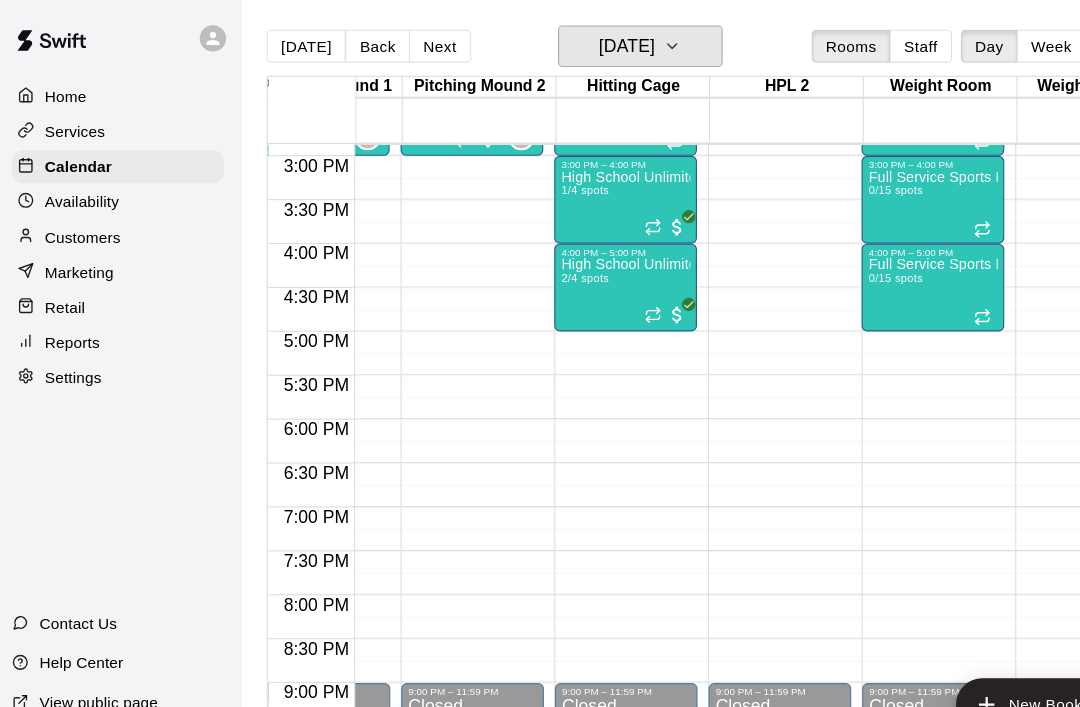 scroll, scrollTop: 1155, scrollLeft: 536, axis: both 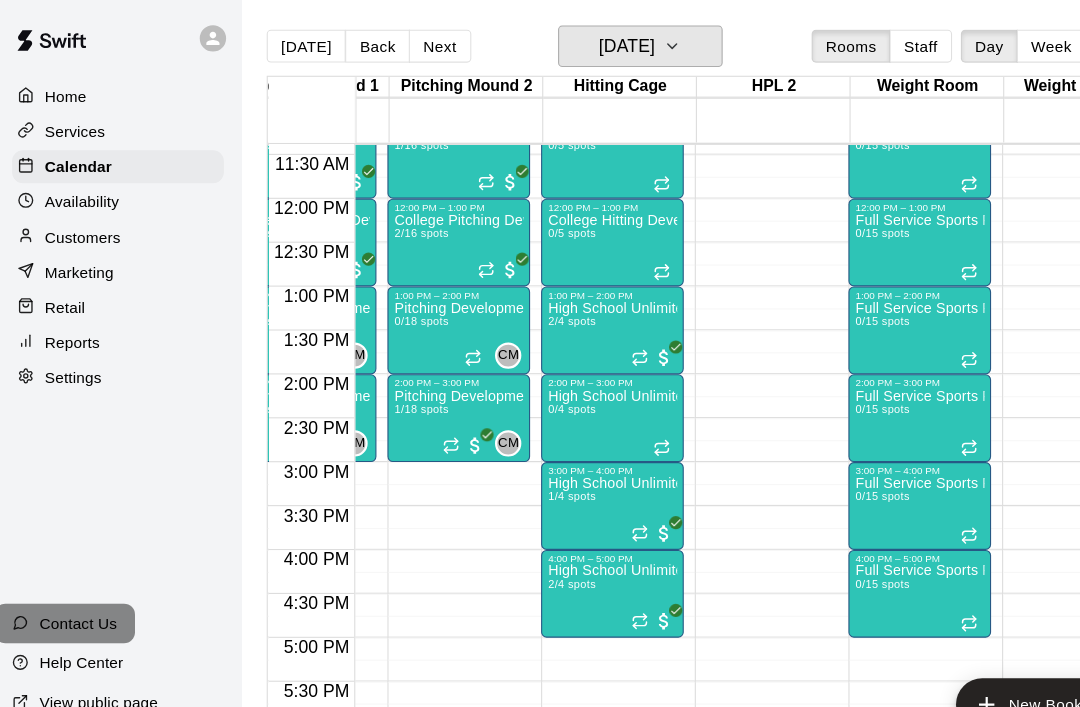 click on "Thursday Jul 10" at bounding box center [575, 43] 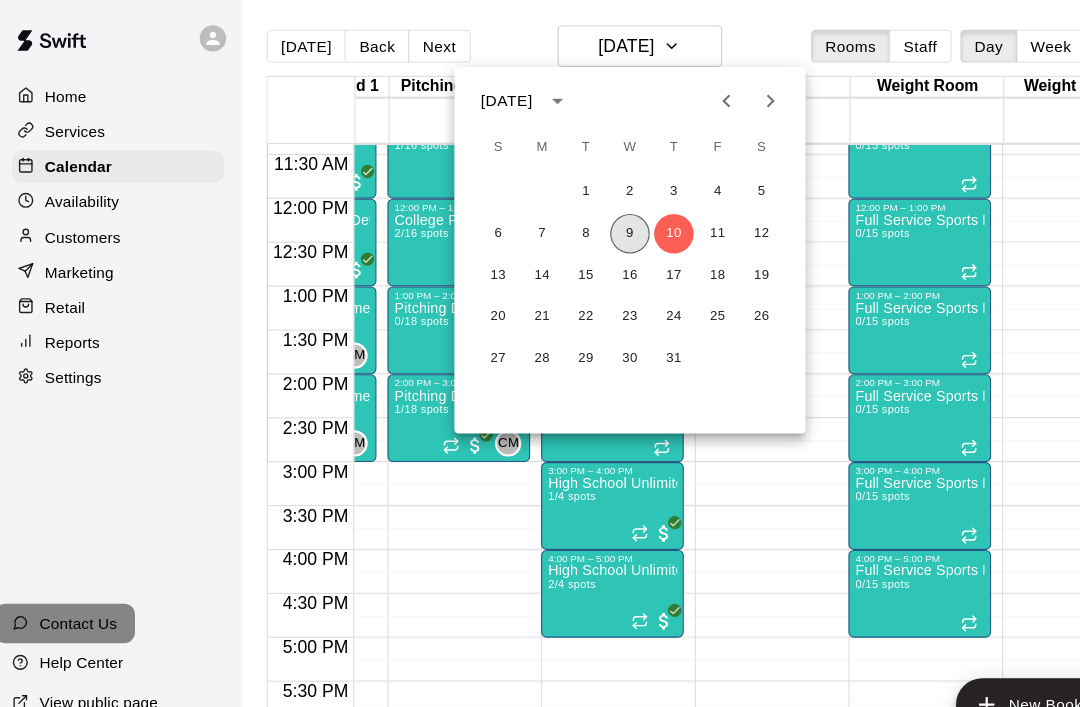click on "9" at bounding box center [579, 214] 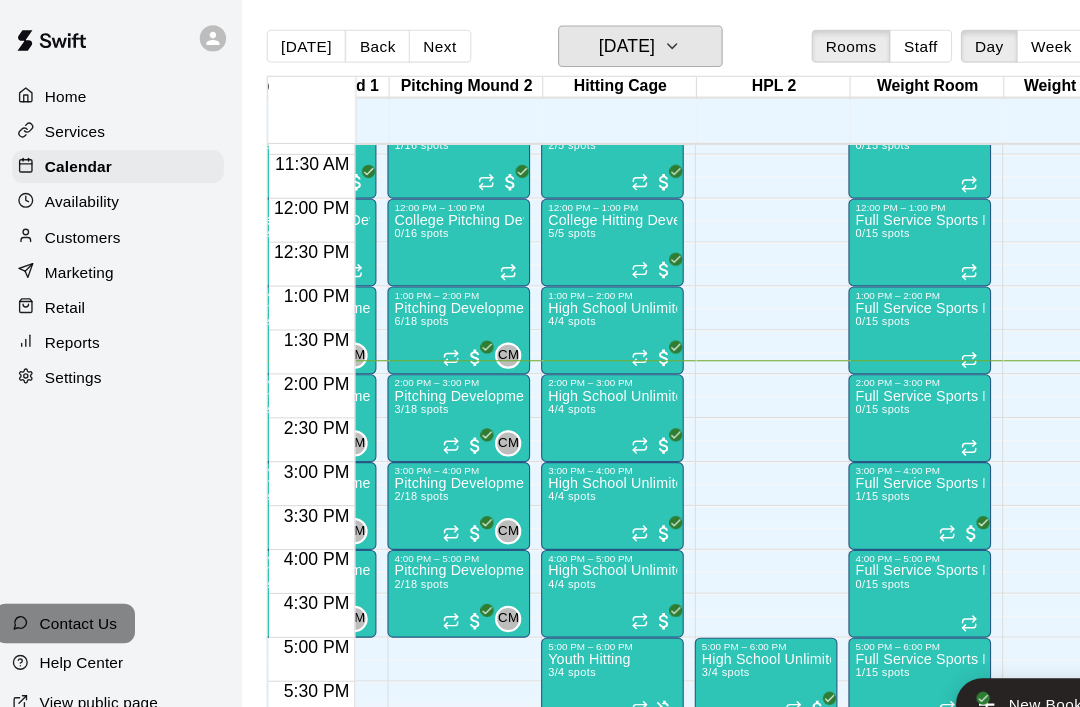 scroll, scrollTop: 1008, scrollLeft: 525, axis: both 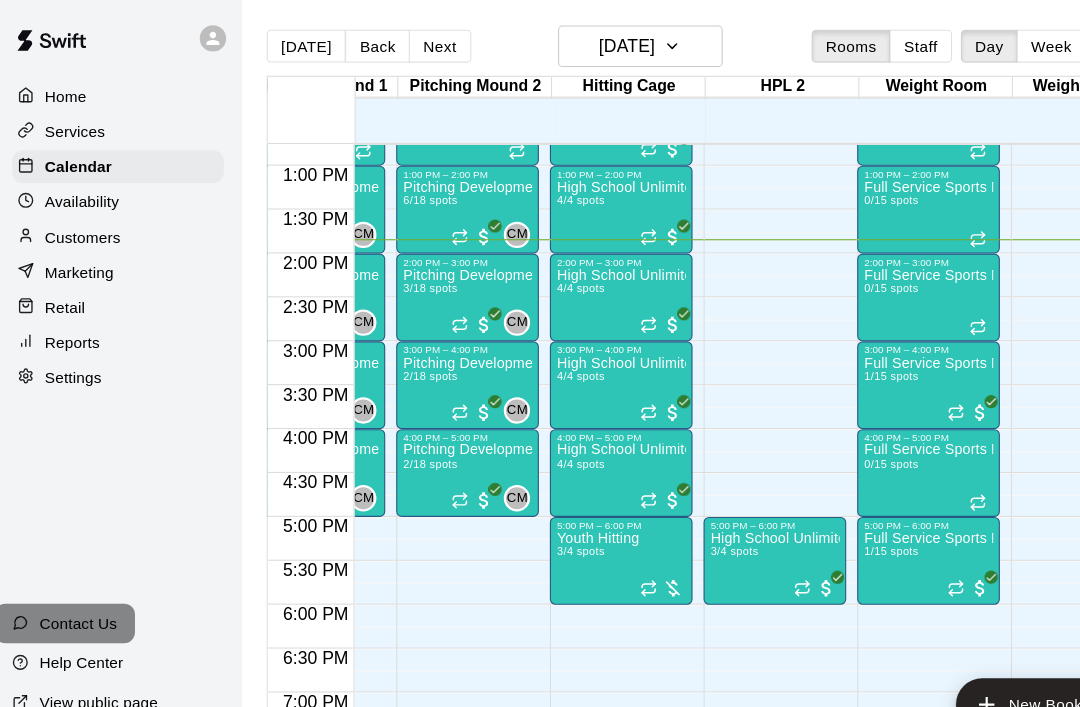 click 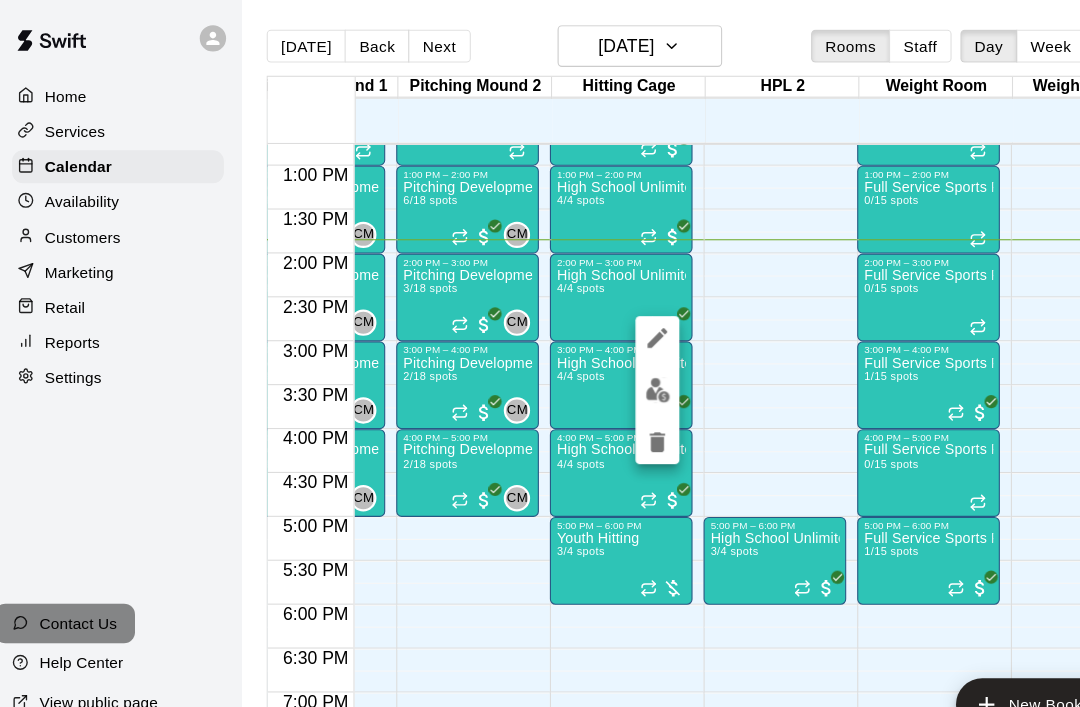click at bounding box center [604, 356] 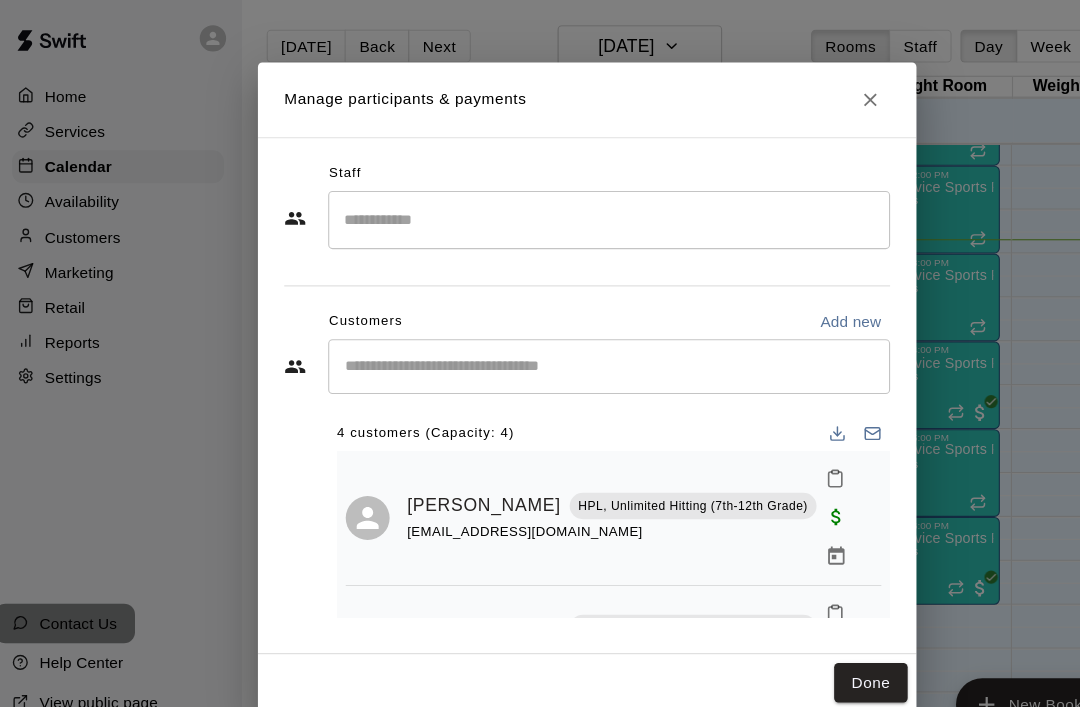 scroll, scrollTop: -1, scrollLeft: 0, axis: vertical 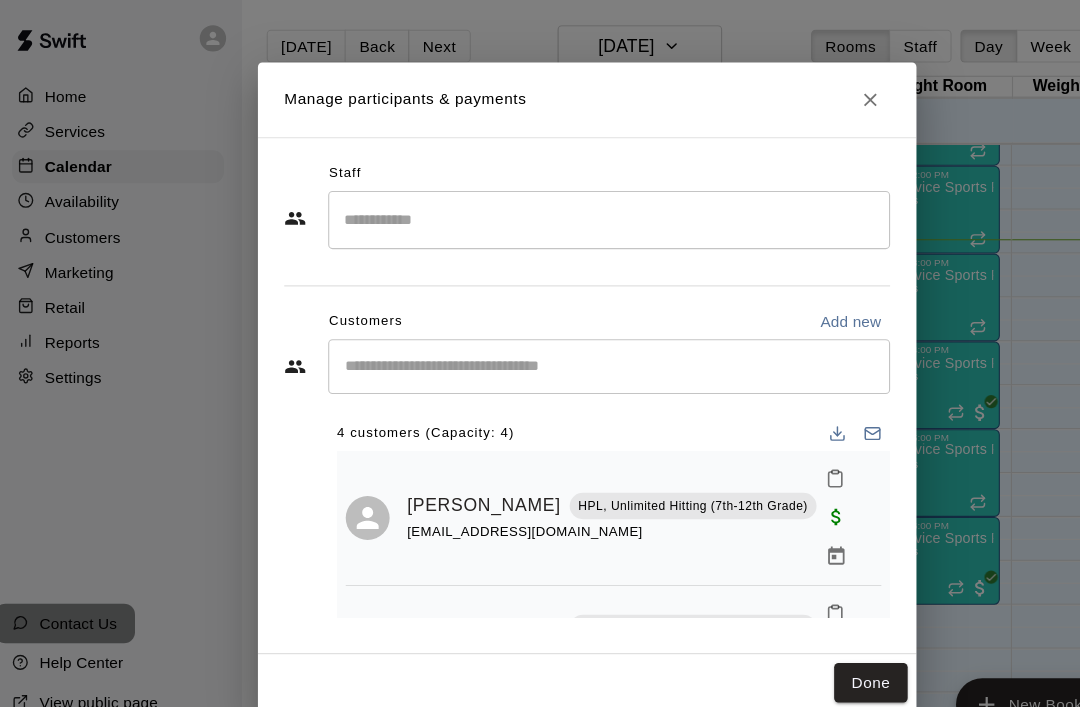 click on "Done" at bounding box center [798, 623] 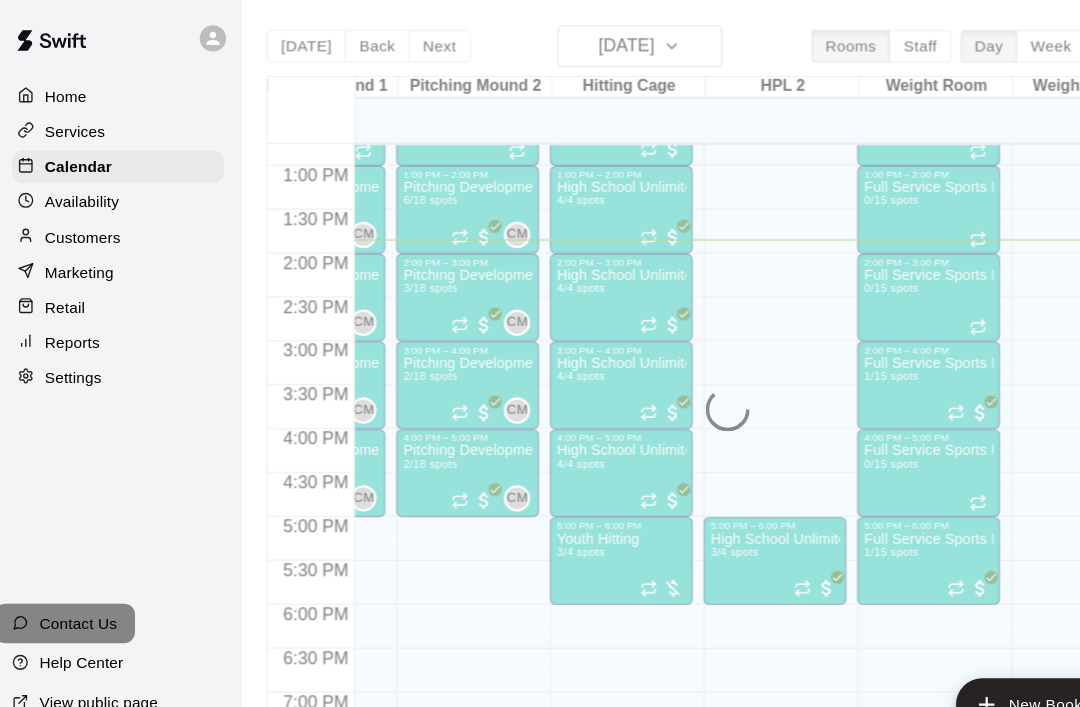 scroll, scrollTop: 0, scrollLeft: 0, axis: both 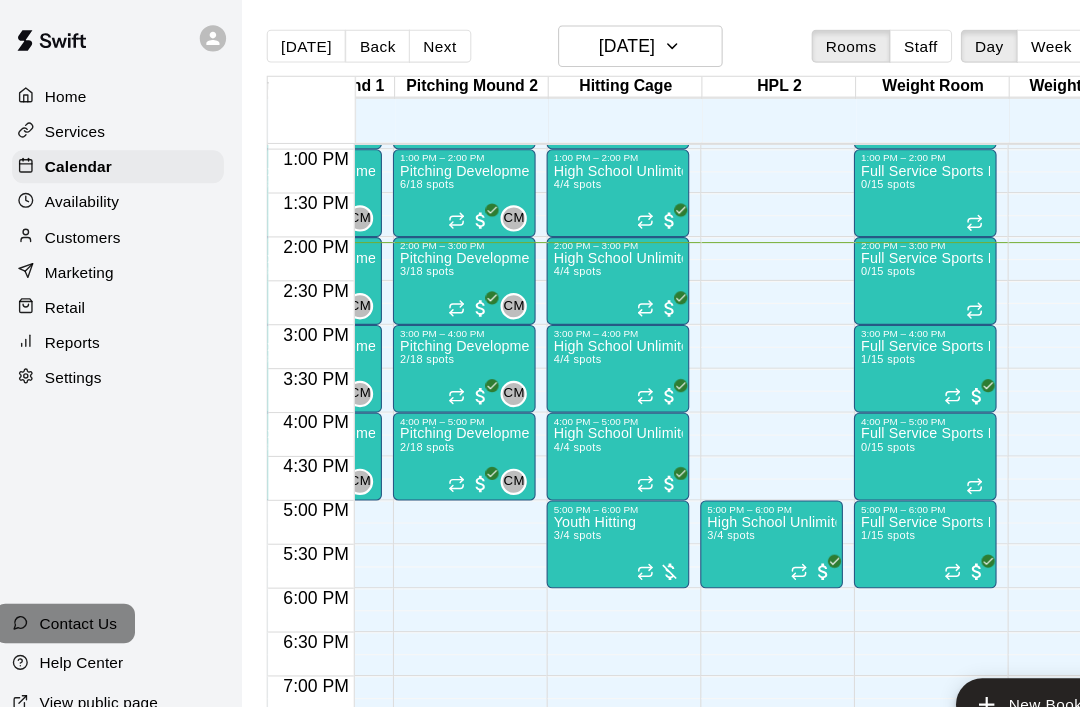 click on "High School Unlimited 4/4 spots" at bounding box center [568, 663] 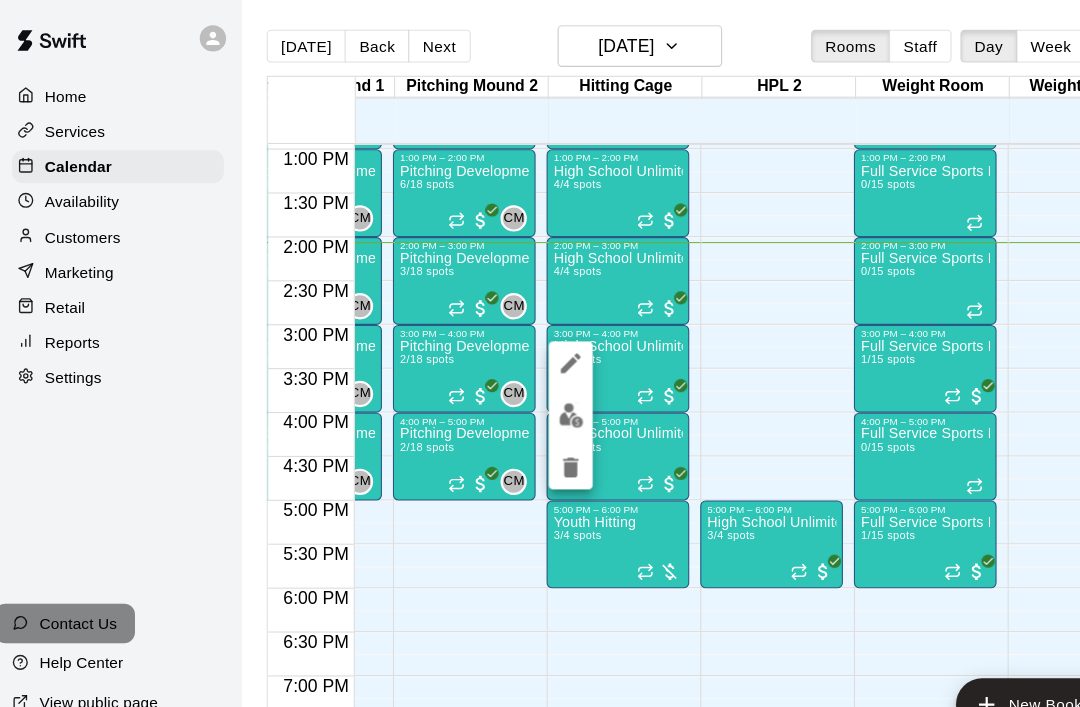 click at bounding box center (525, 427) 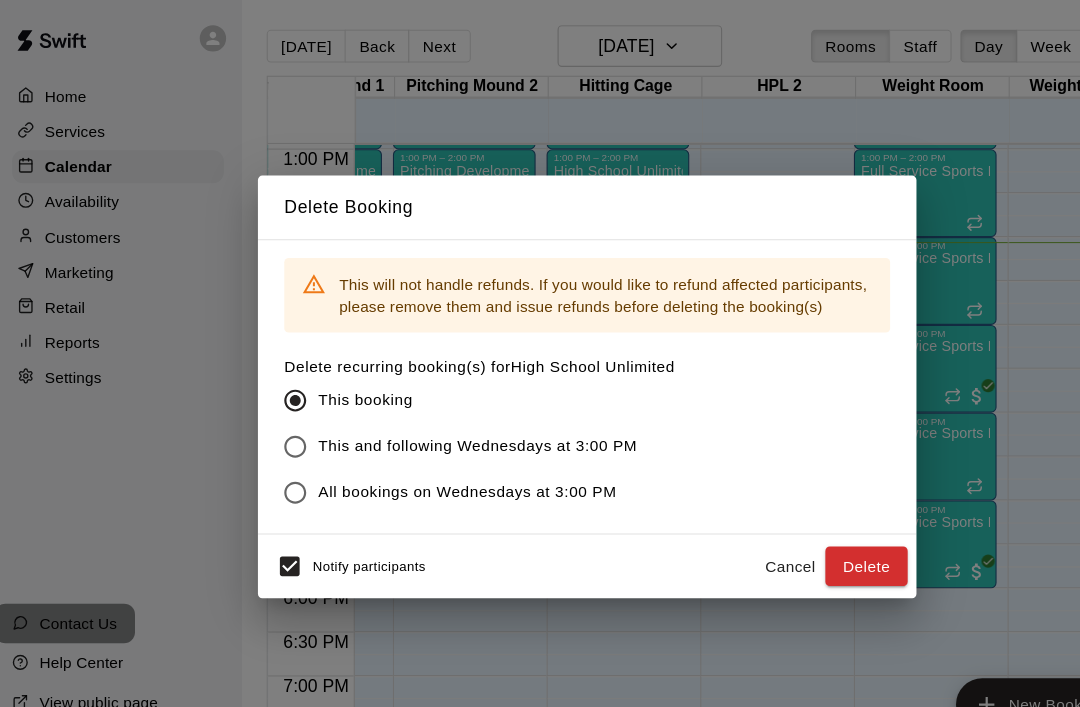 click on "Cancel" at bounding box center [725, 517] 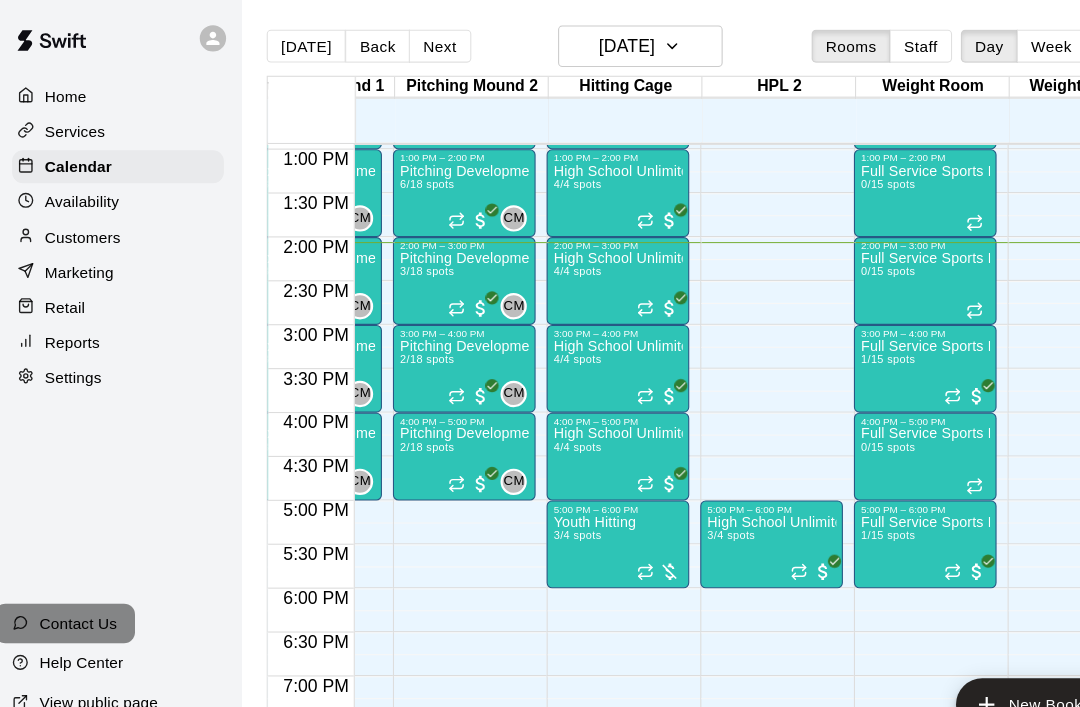 click on "4/4 spots" at bounding box center [531, 328] 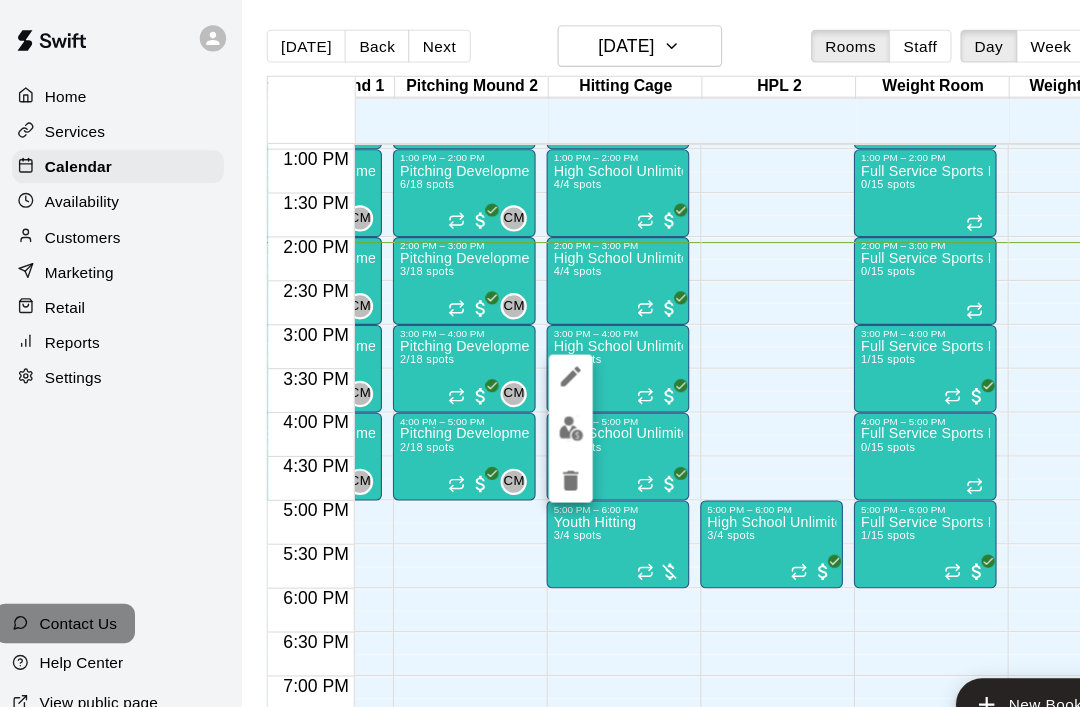 click at bounding box center [525, 391] 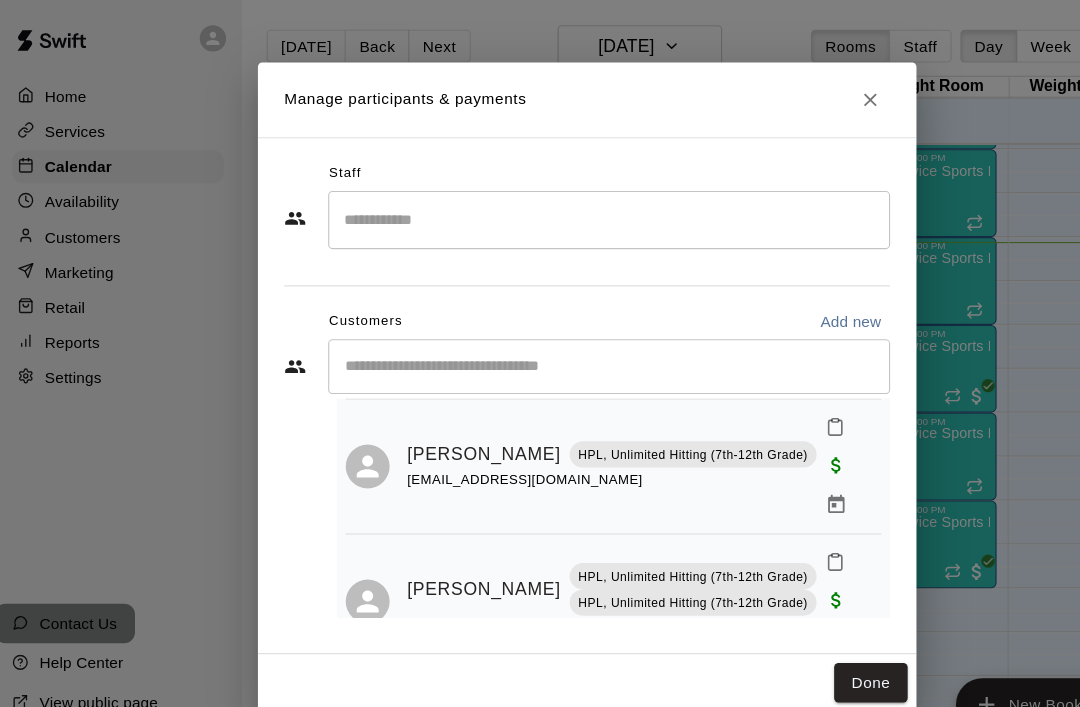 scroll, scrollTop: 174, scrollLeft: -1, axis: both 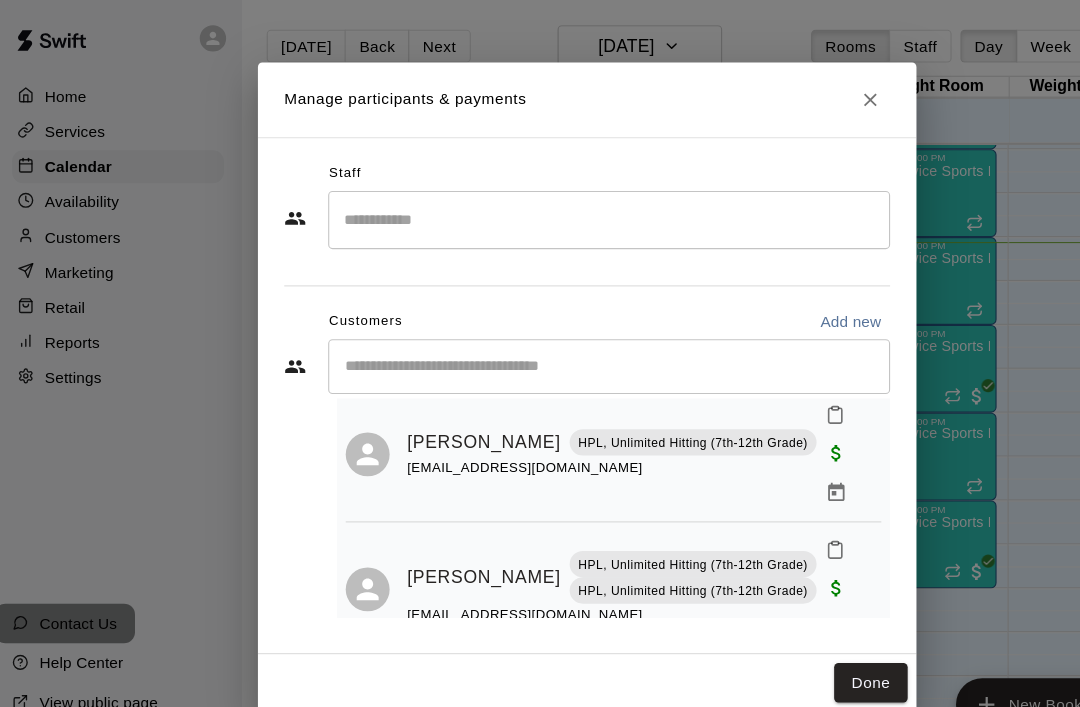 click 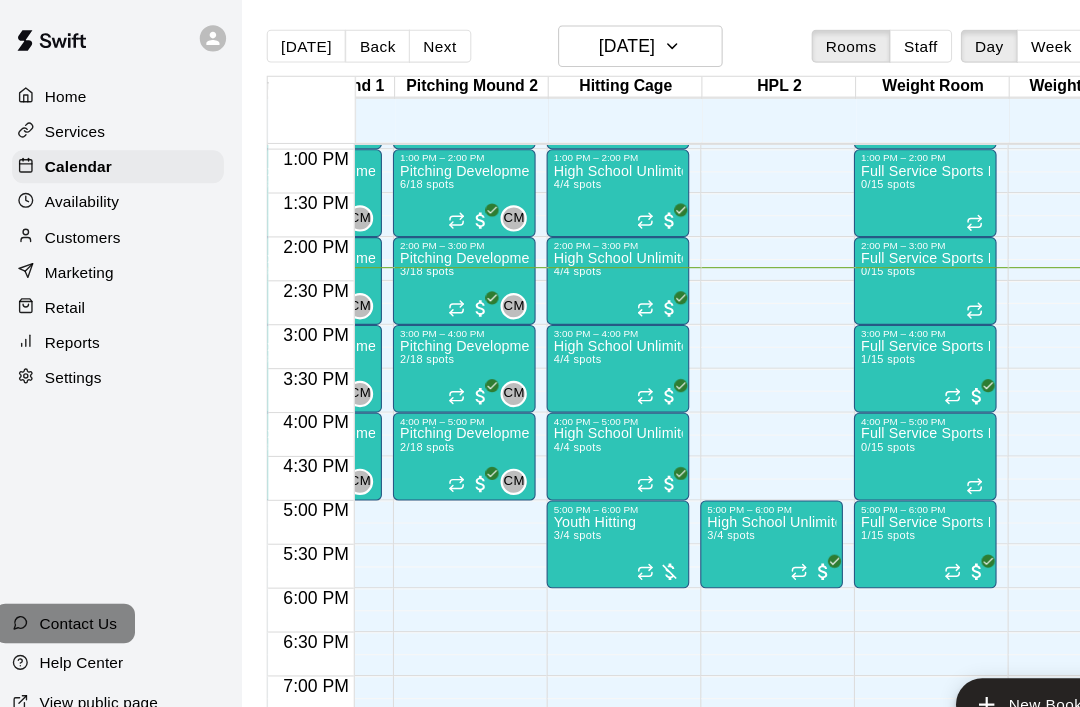 click on "4/4 spots" at bounding box center (531, 328) 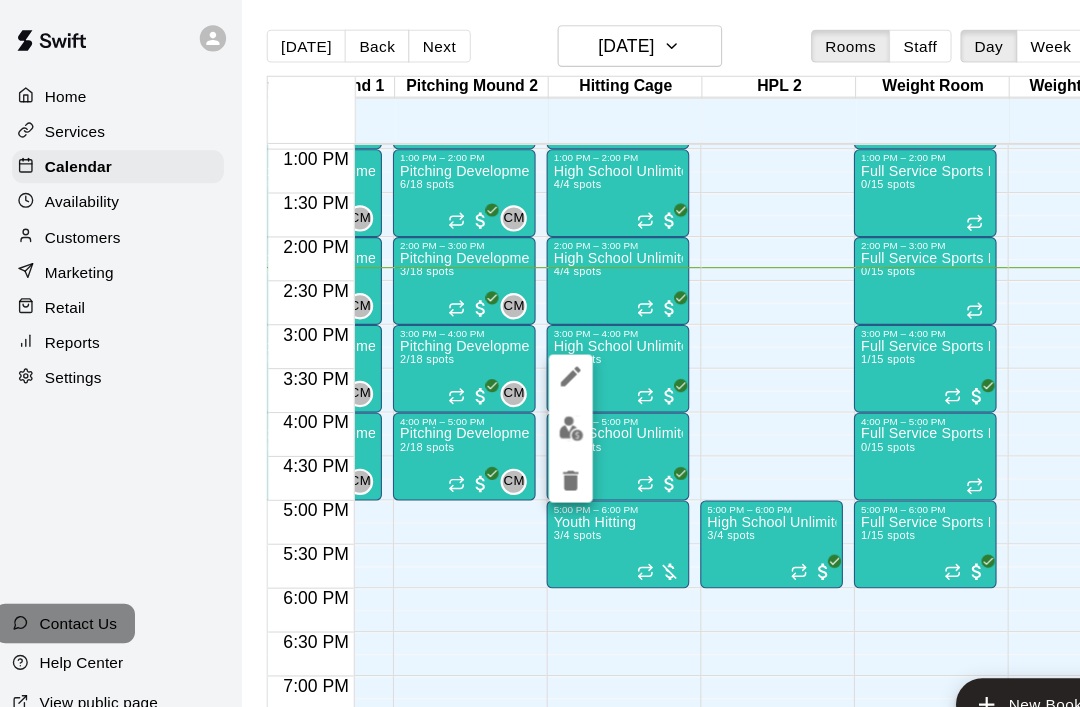 click at bounding box center (525, 391) 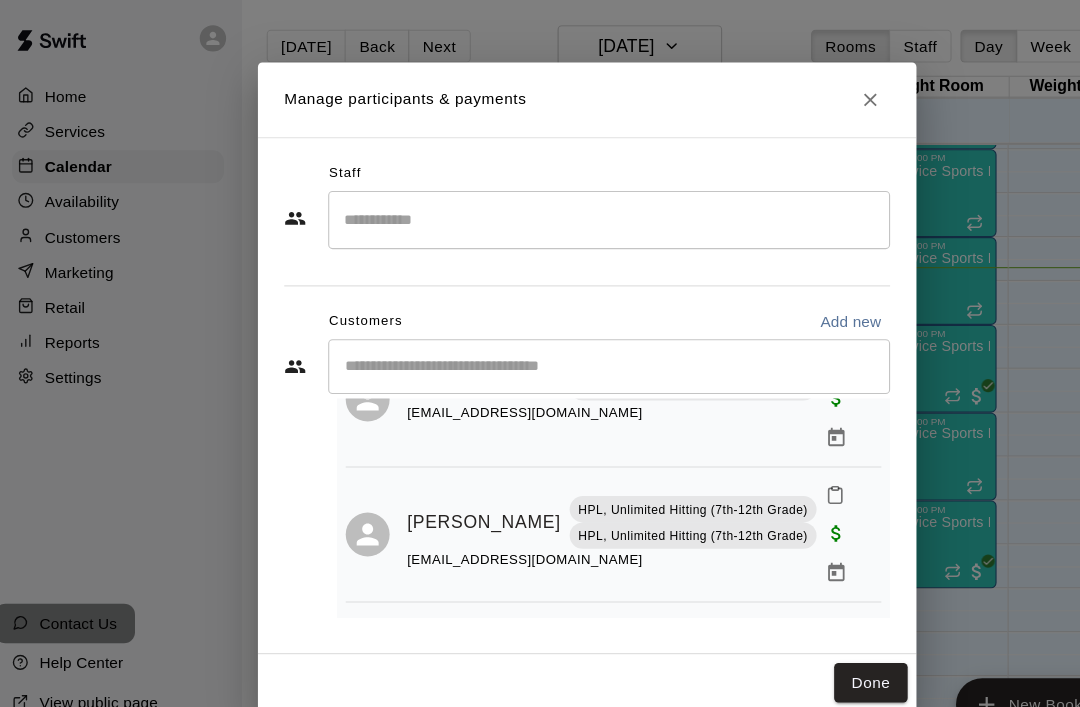 scroll, scrollTop: 233, scrollLeft: 0, axis: vertical 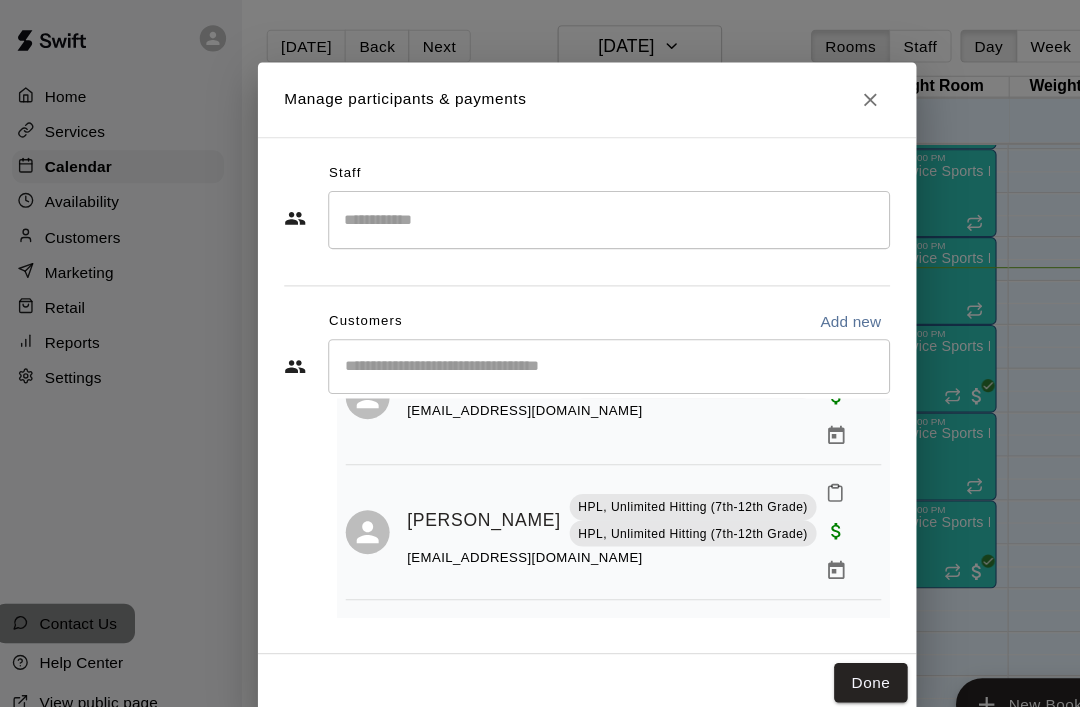 click 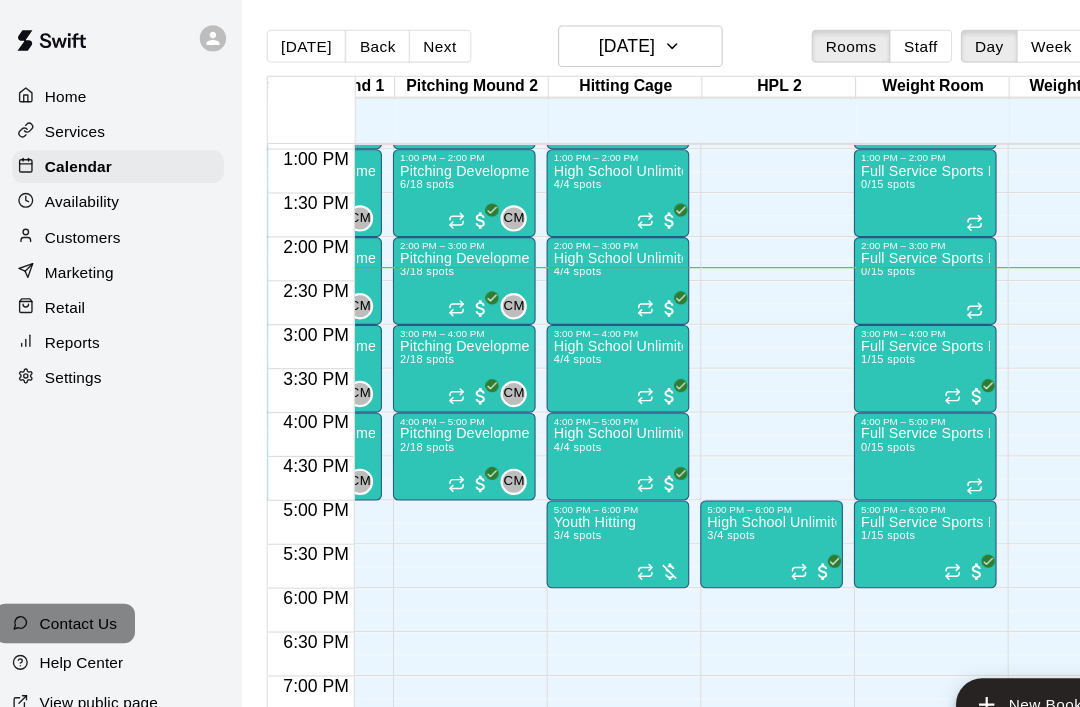 click on "High School Unlimited 4/4 spots" at bounding box center (568, 743) 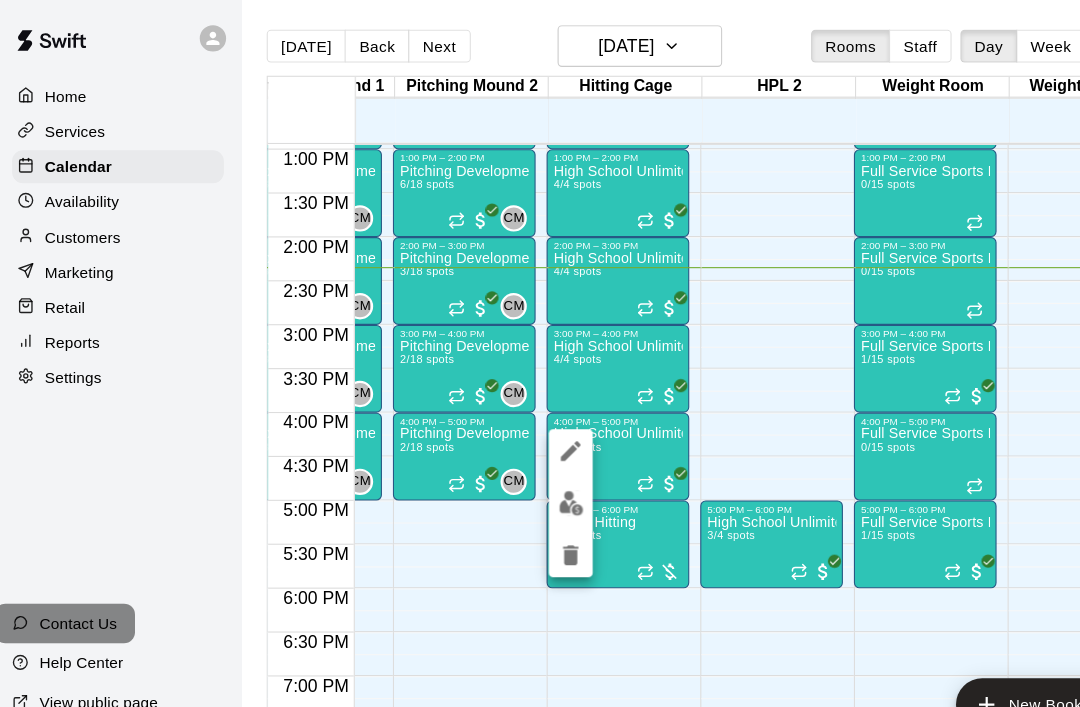 click at bounding box center (525, 459) 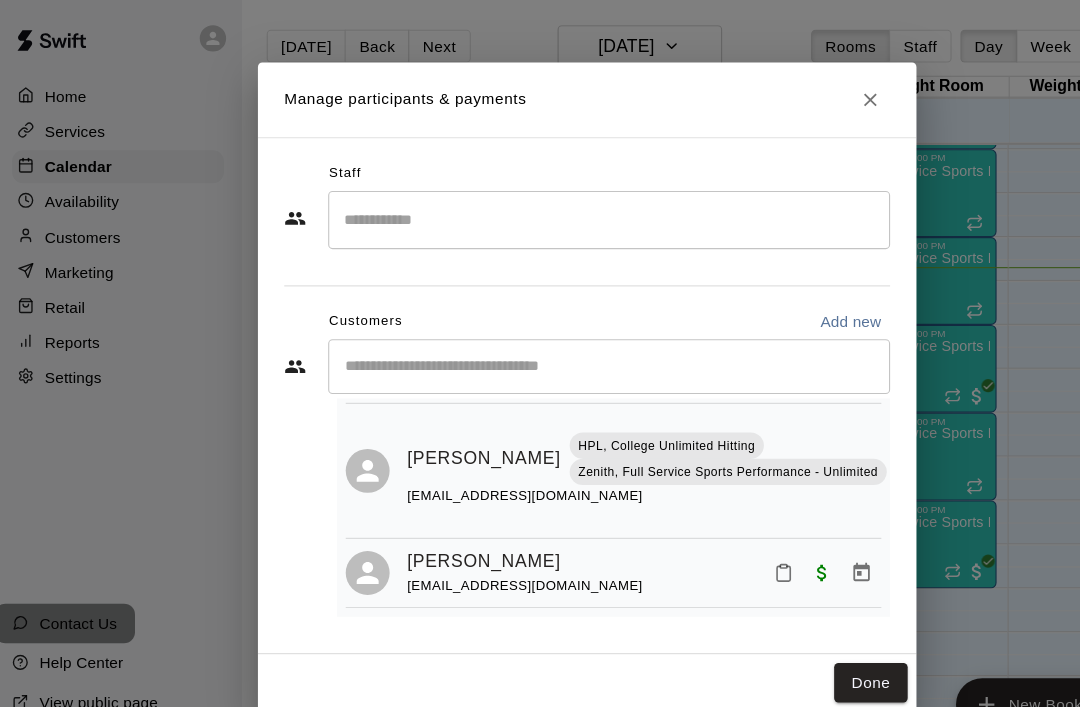 scroll, scrollTop: 288, scrollLeft: 0, axis: vertical 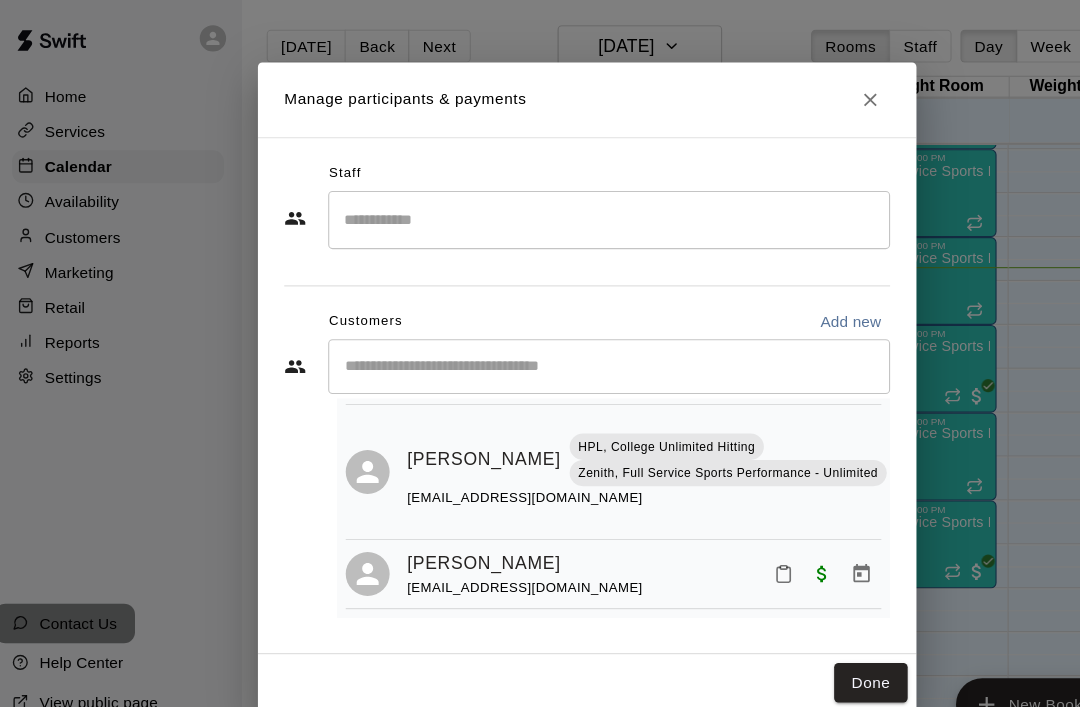 click 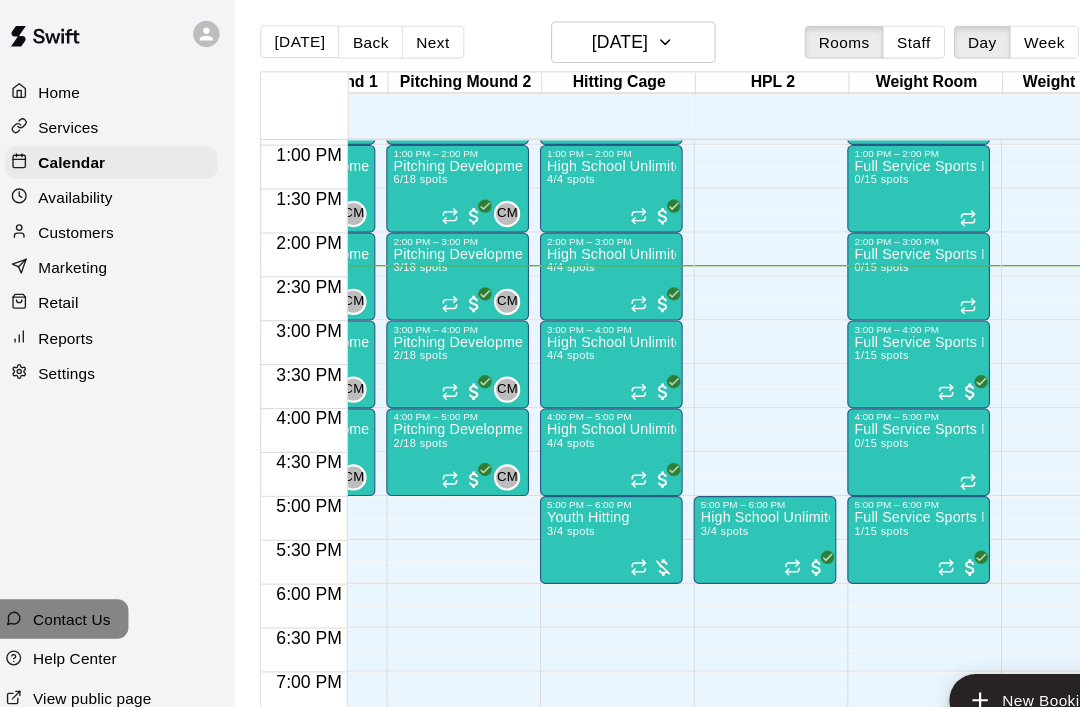 scroll, scrollTop: 1004, scrollLeft: 519, axis: both 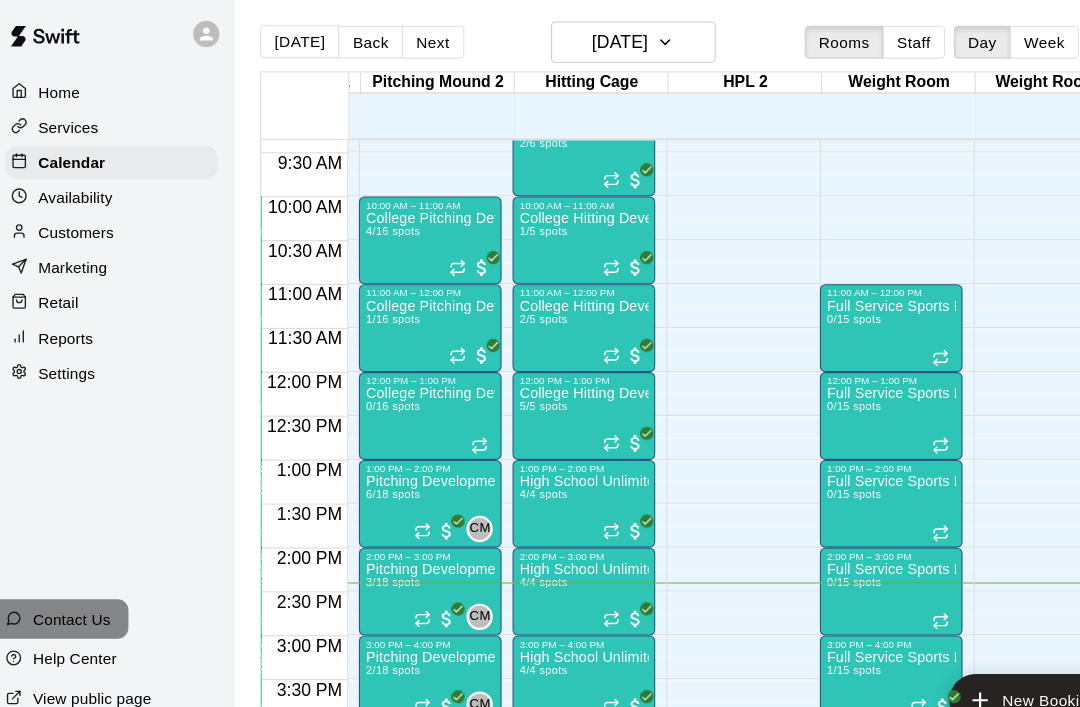 click on "High School Unlimited 4/4 spots" at bounding box center (543, 870) 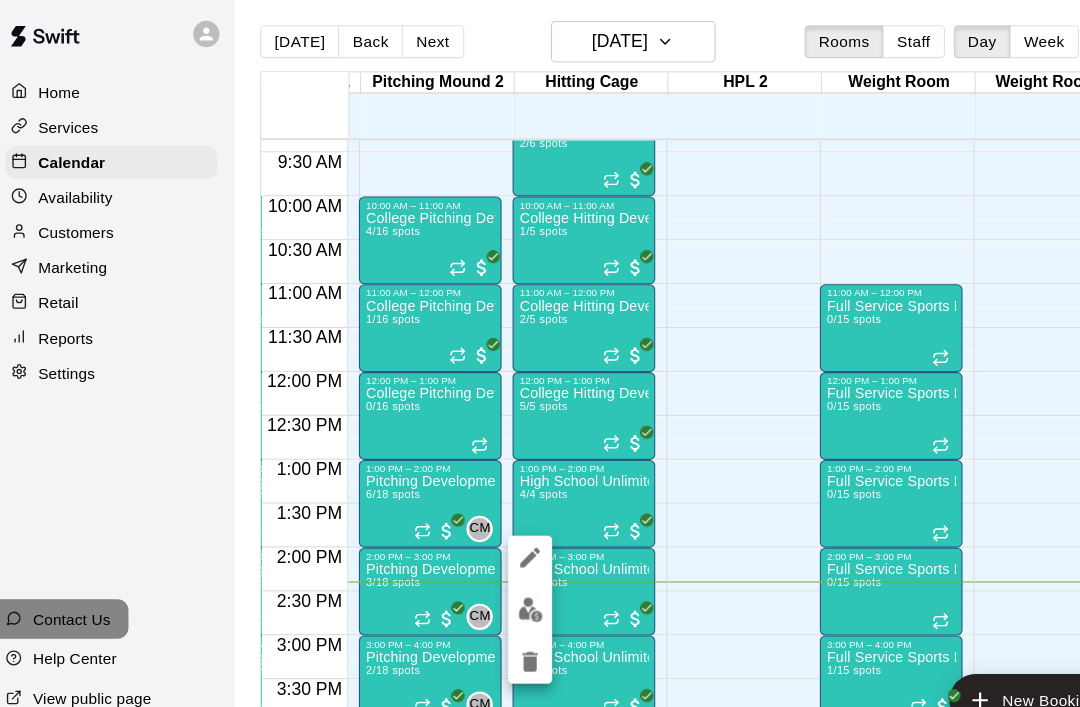 click at bounding box center (494, 560) 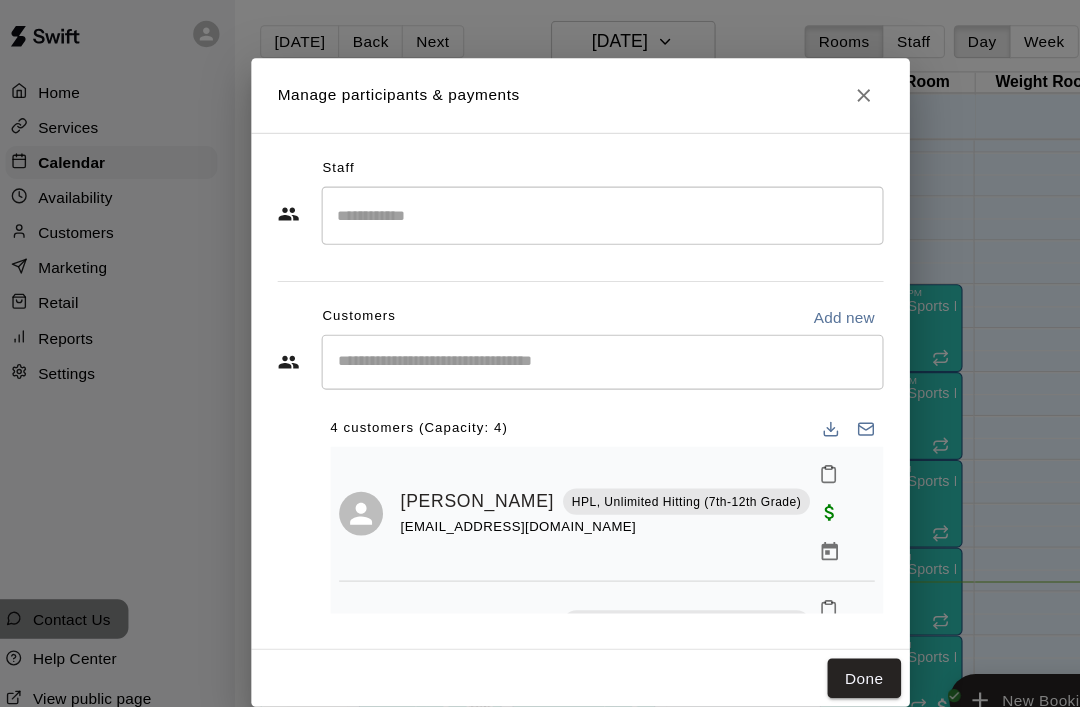 scroll, scrollTop: 0, scrollLeft: 0, axis: both 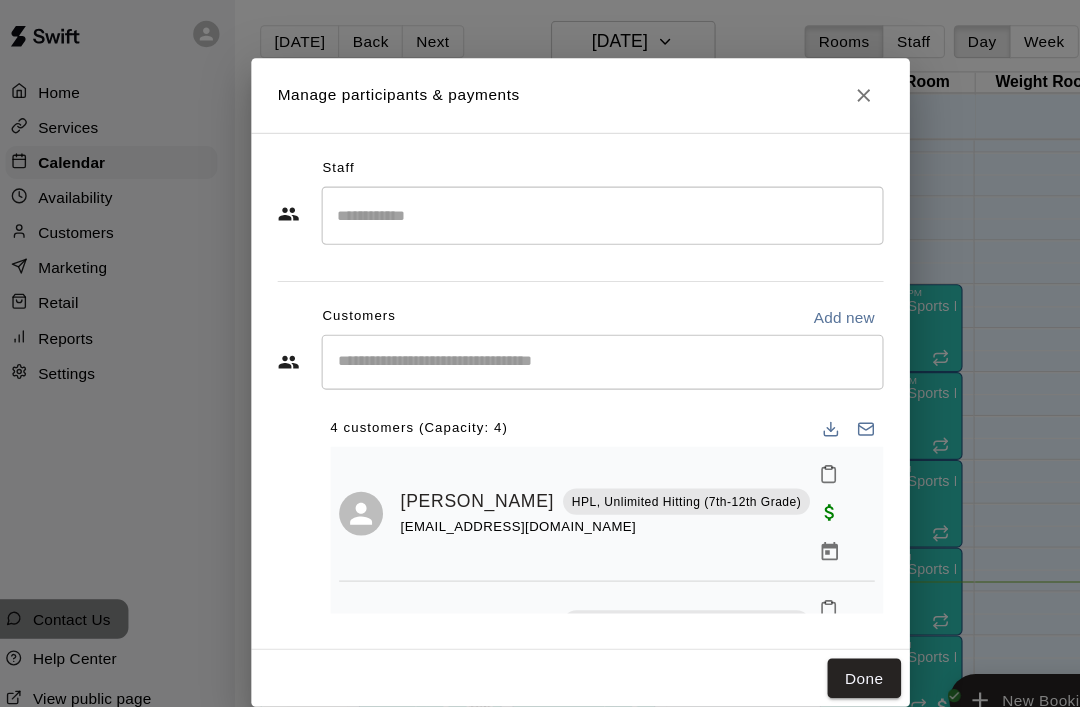 click 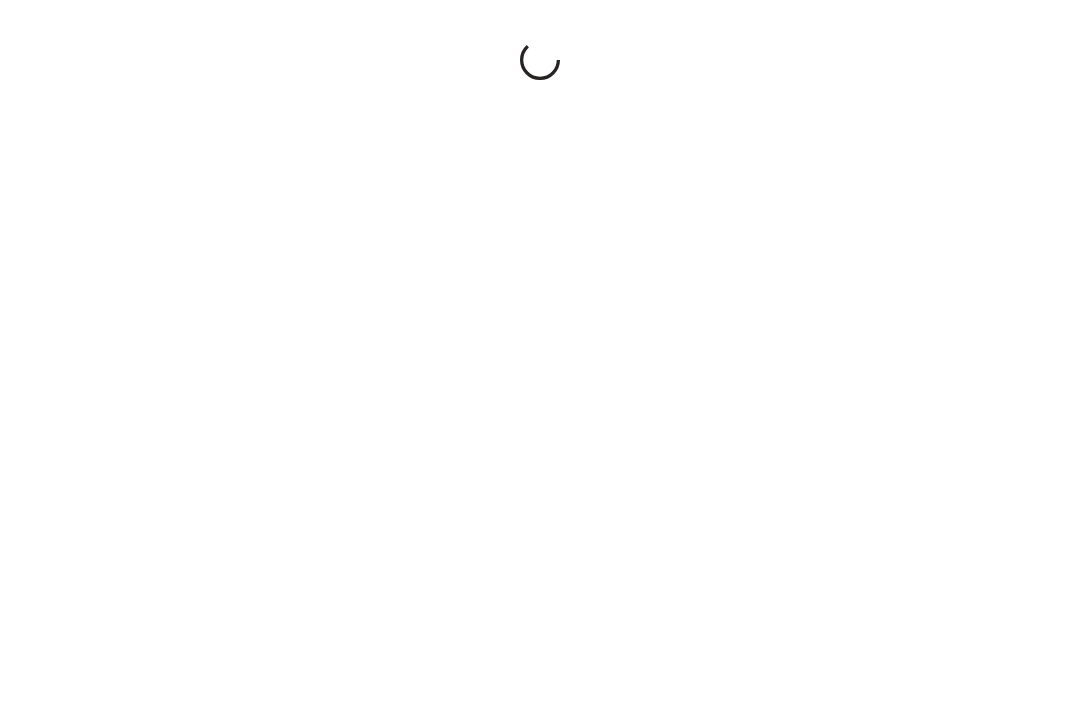 scroll, scrollTop: 5, scrollLeft: 11, axis: both 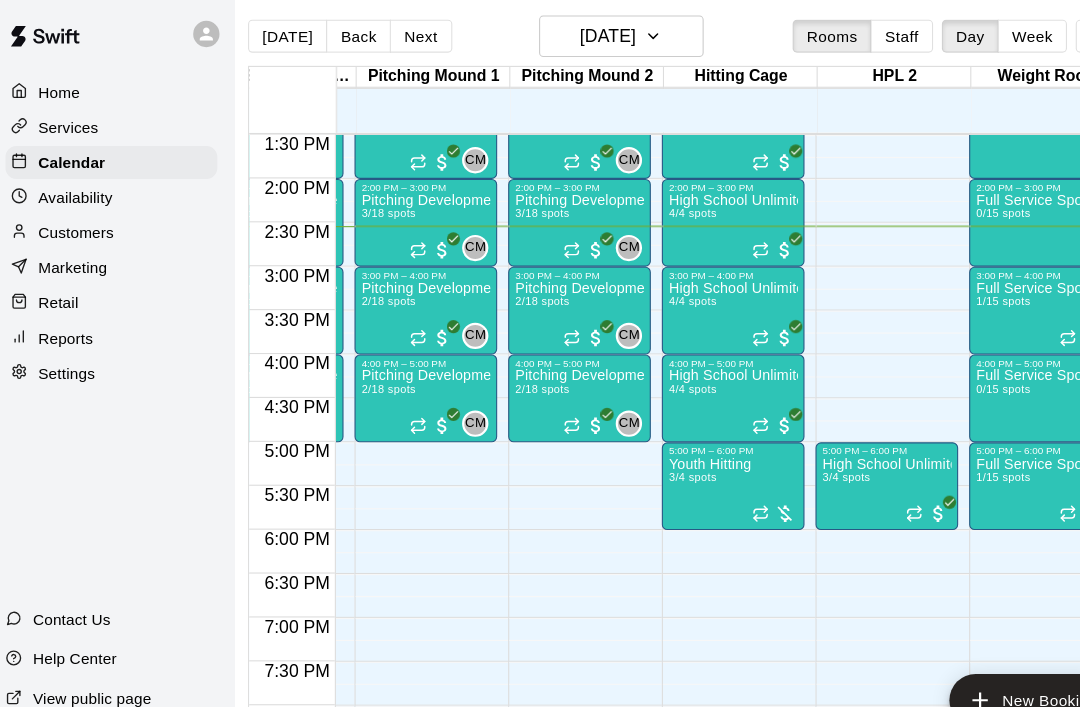 click at bounding box center (716, 313) 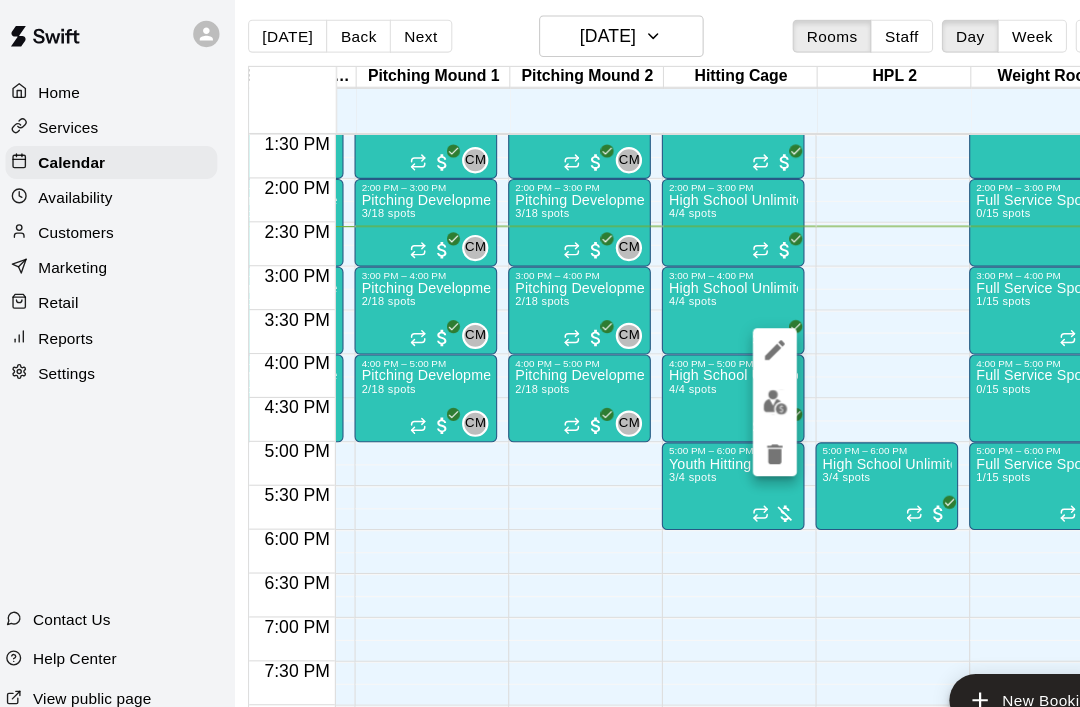 click at bounding box center (717, 371) 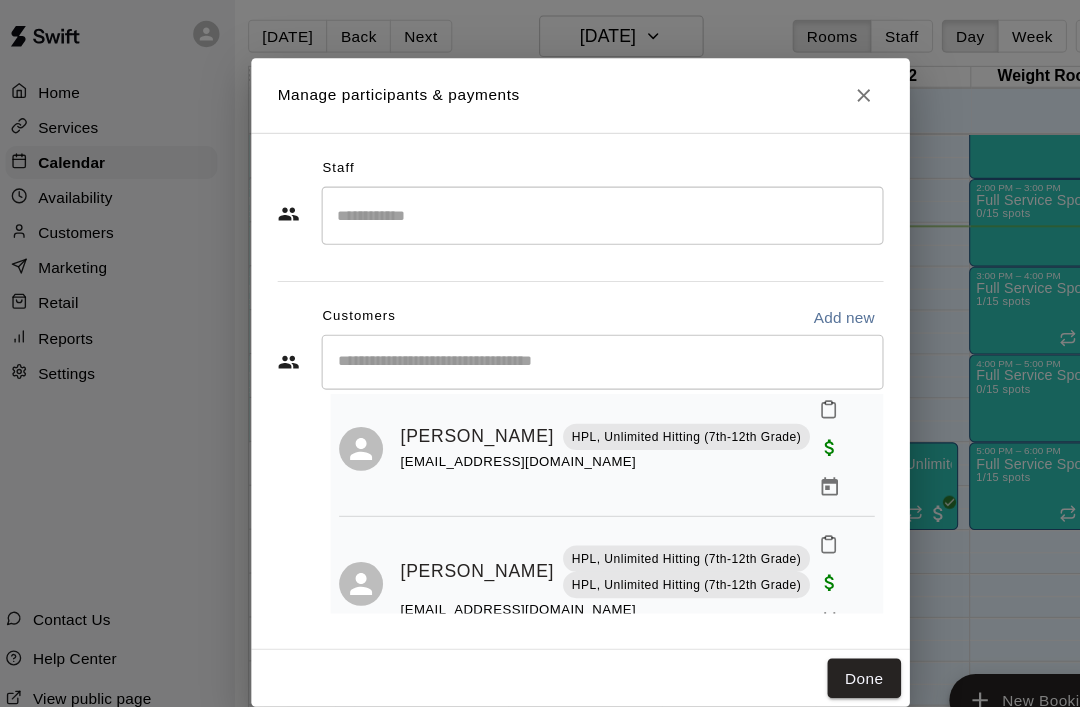 scroll, scrollTop: 181, scrollLeft: 0, axis: vertical 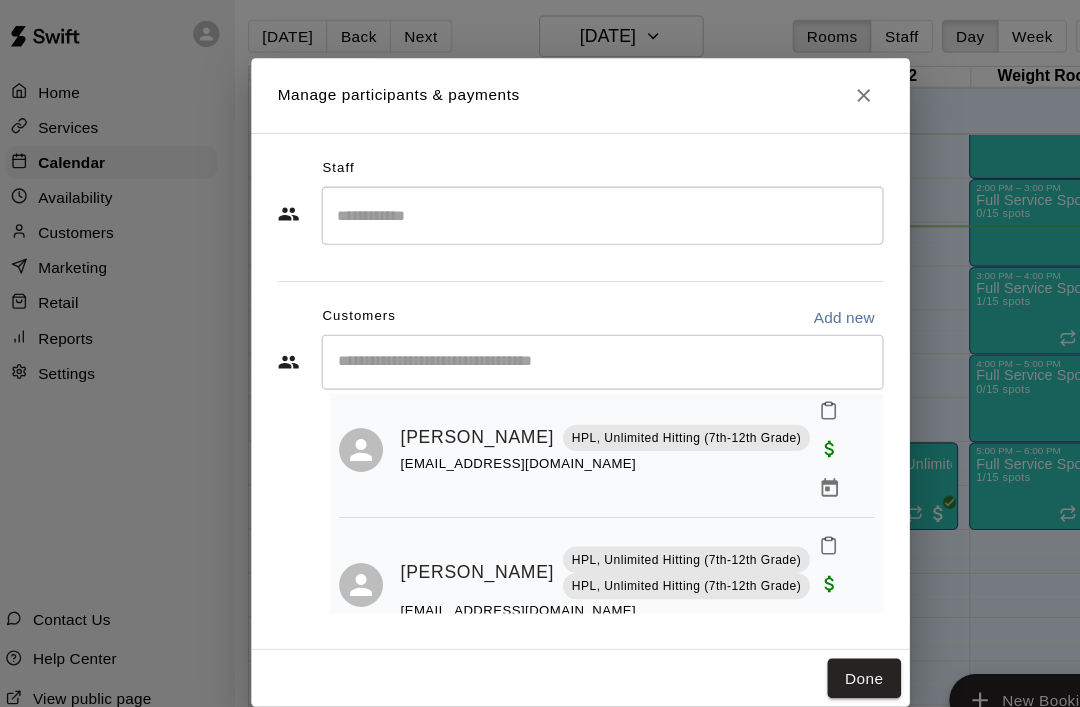 click 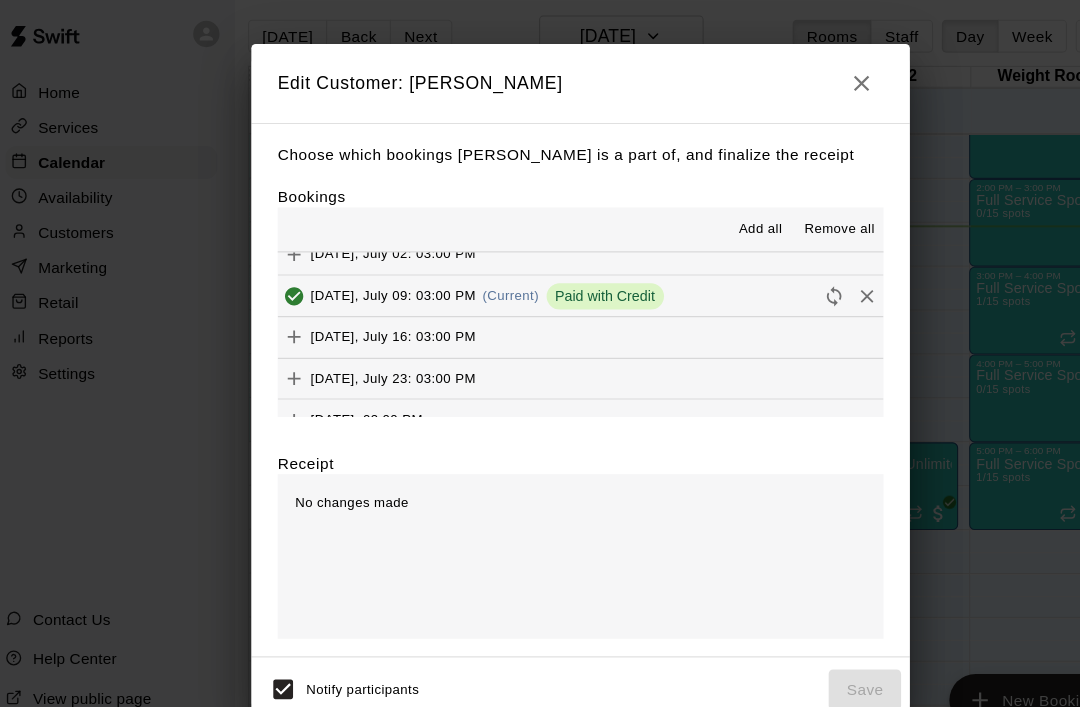 scroll, scrollTop: 144, scrollLeft: 0, axis: vertical 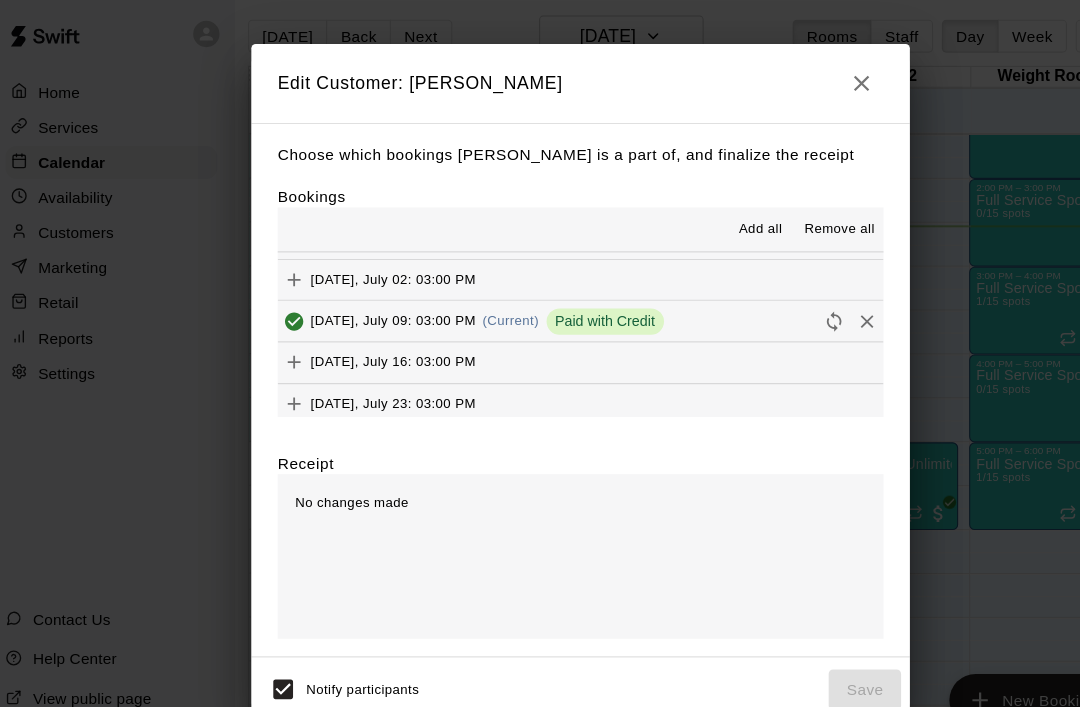 click 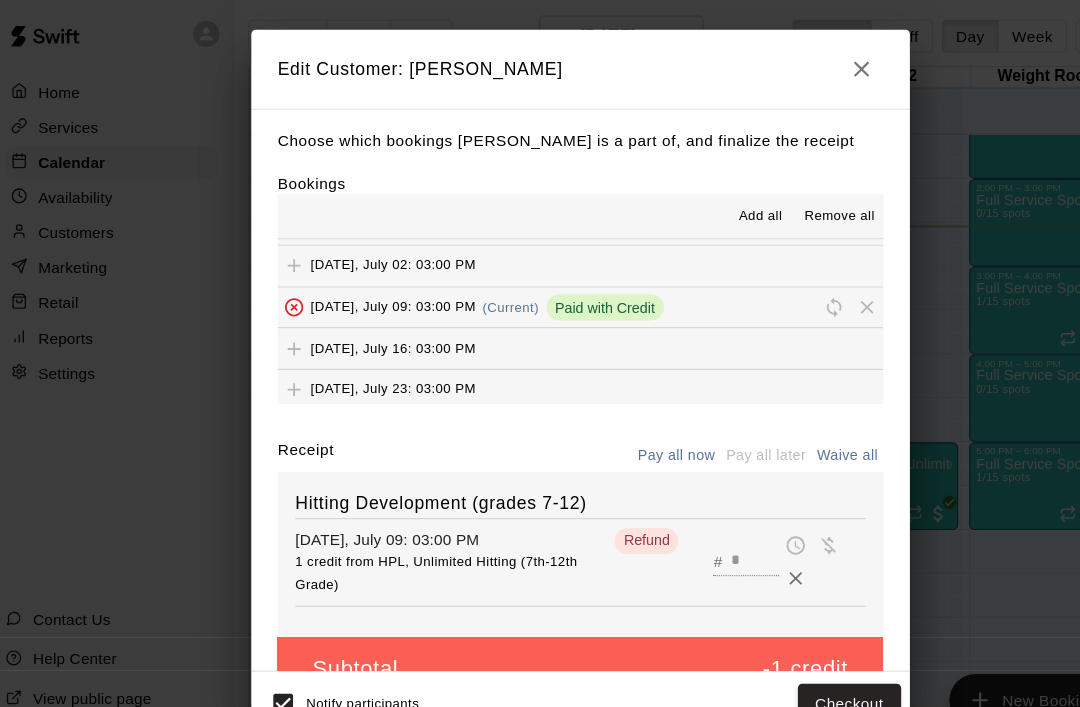 click on "Checkout" at bounding box center (785, 646) 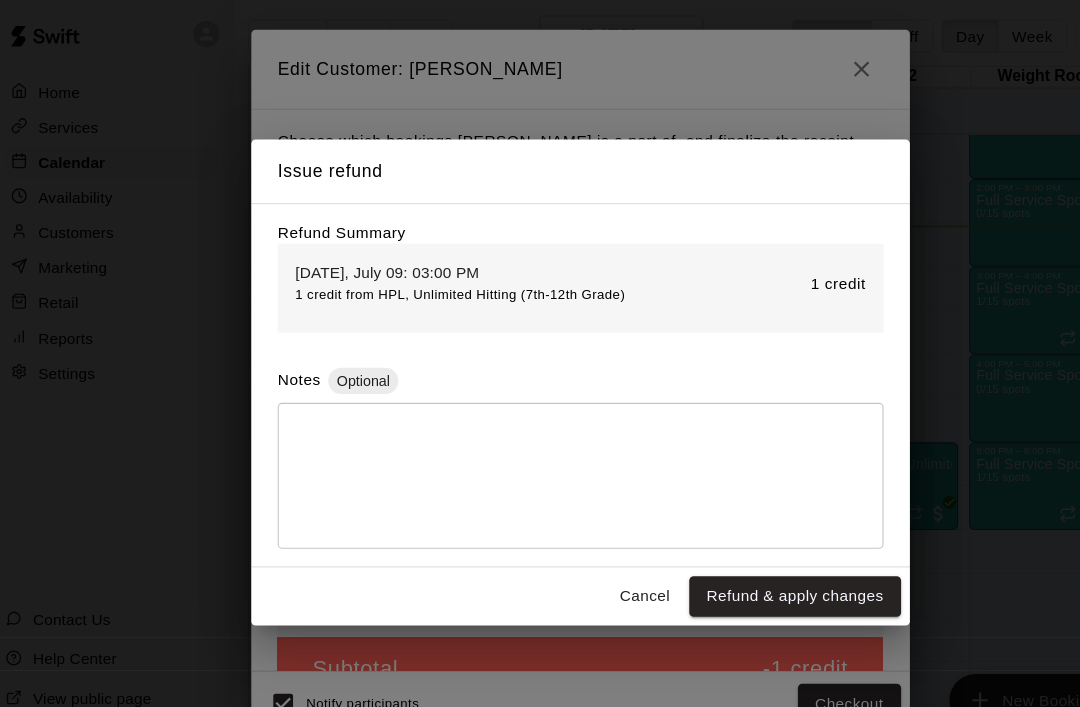 click on "Refund & apply changes" at bounding box center (735, 548) 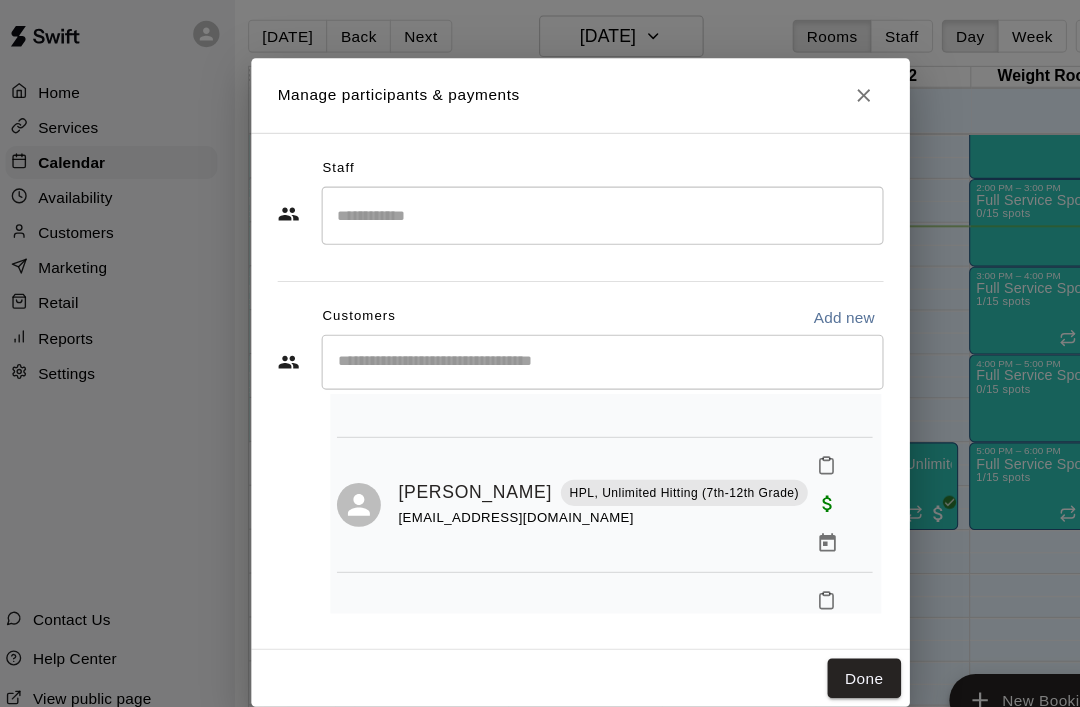 scroll, scrollTop: 131, scrollLeft: 2, axis: both 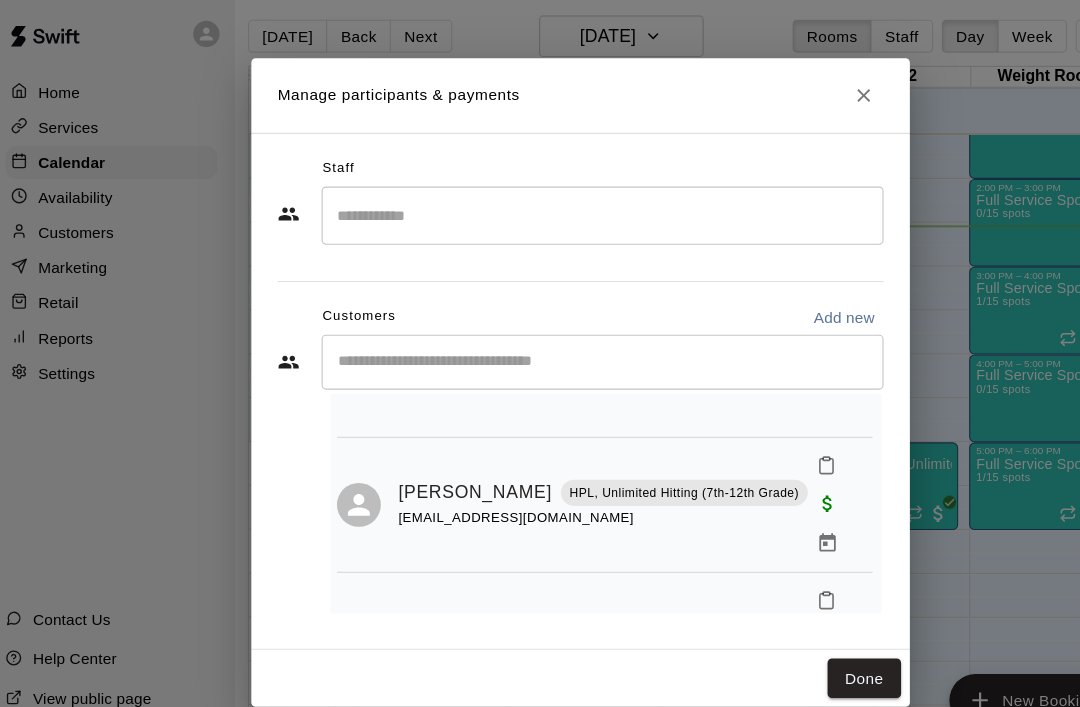 click on "Done" at bounding box center [798, 623] 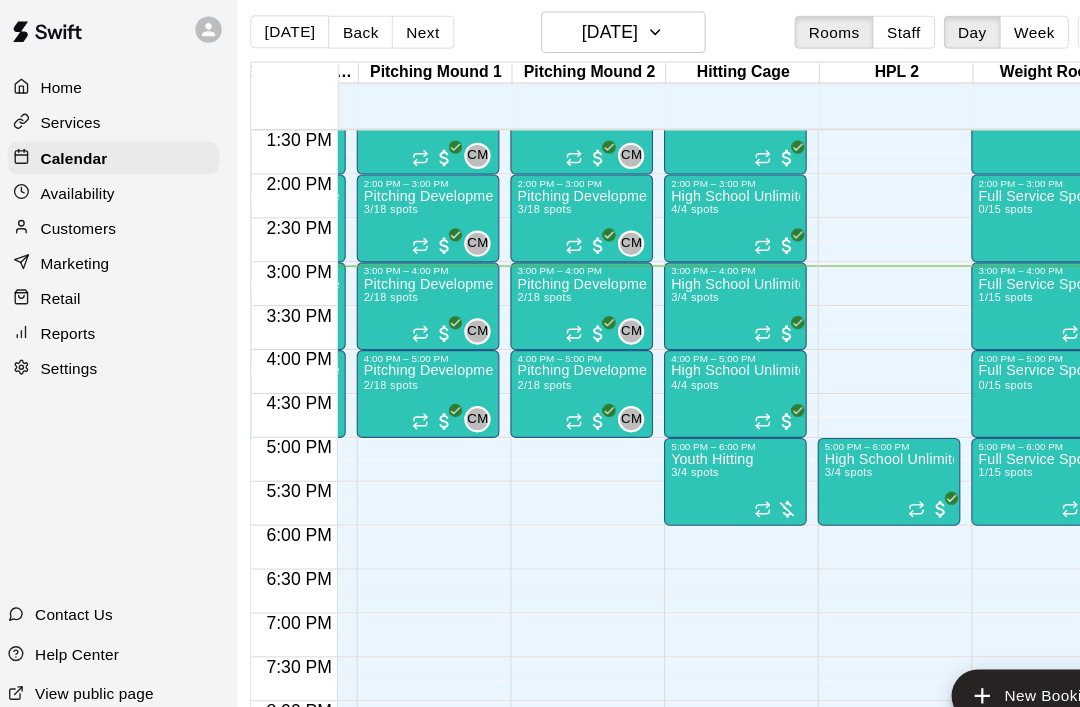scroll, scrollTop: 995, scrollLeft: 443, axis: both 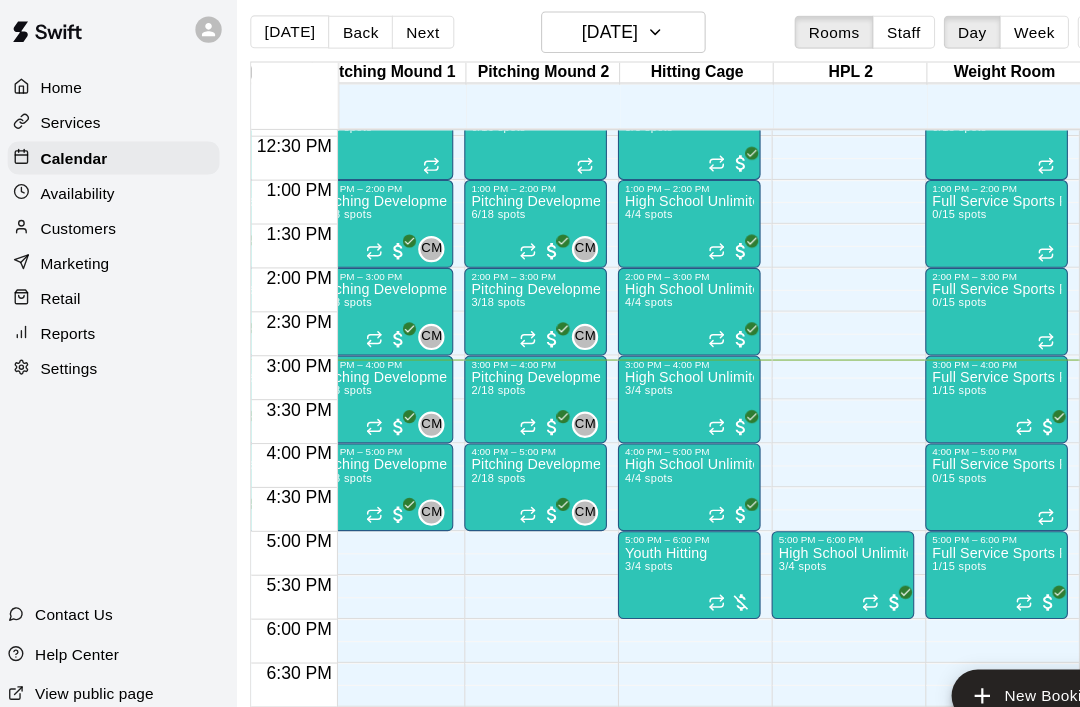 click on "High School Unlimited 3/4 spots" at bounding box center (637, 699) 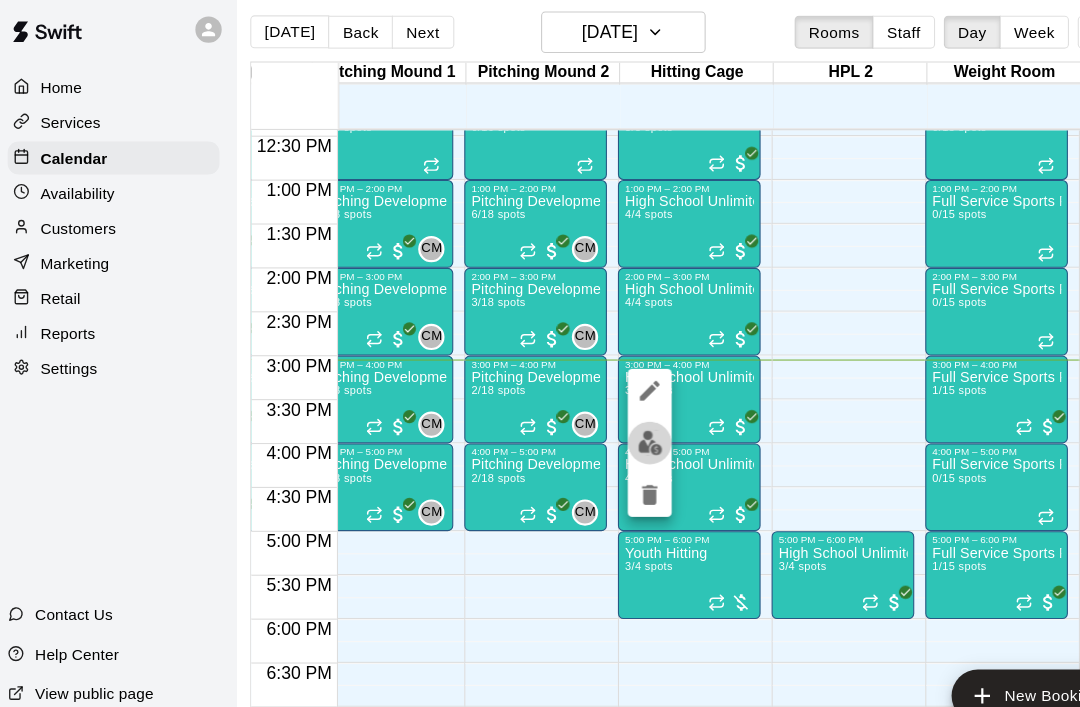 click at bounding box center [601, 412] 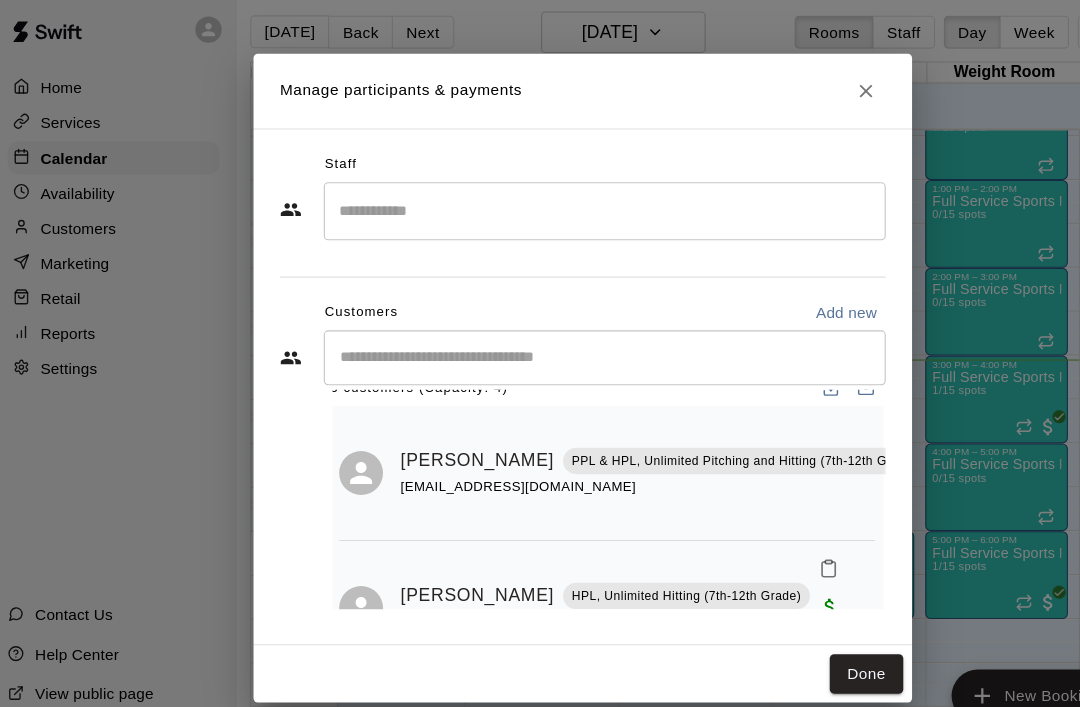 scroll, scrollTop: 33, scrollLeft: 2, axis: both 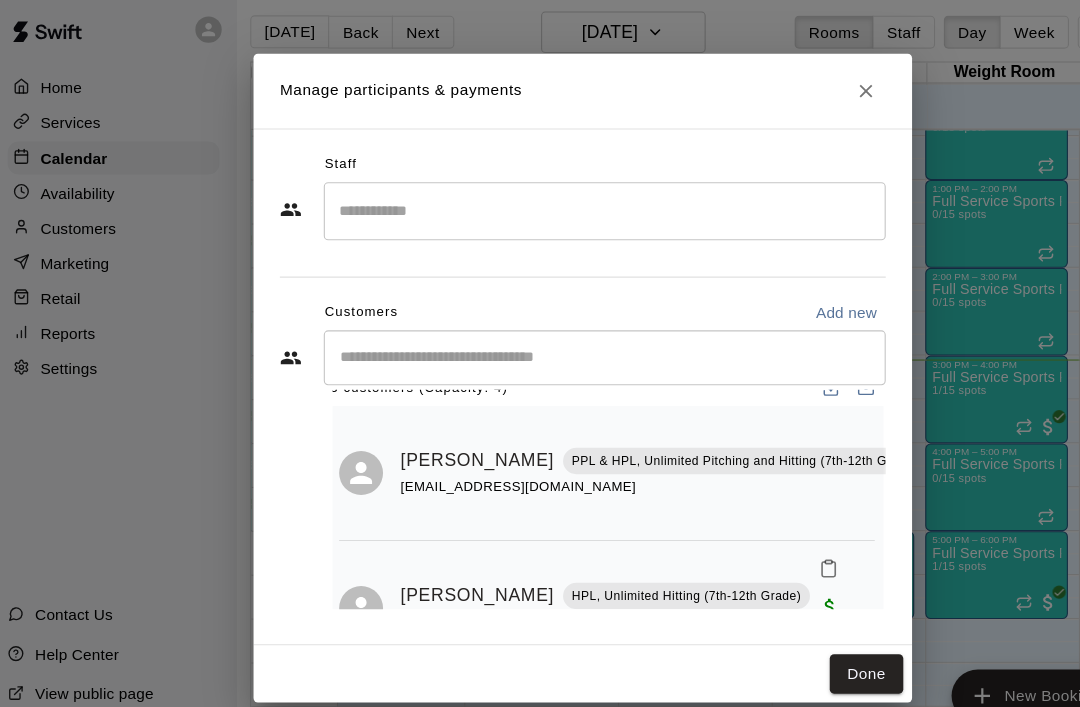 click 